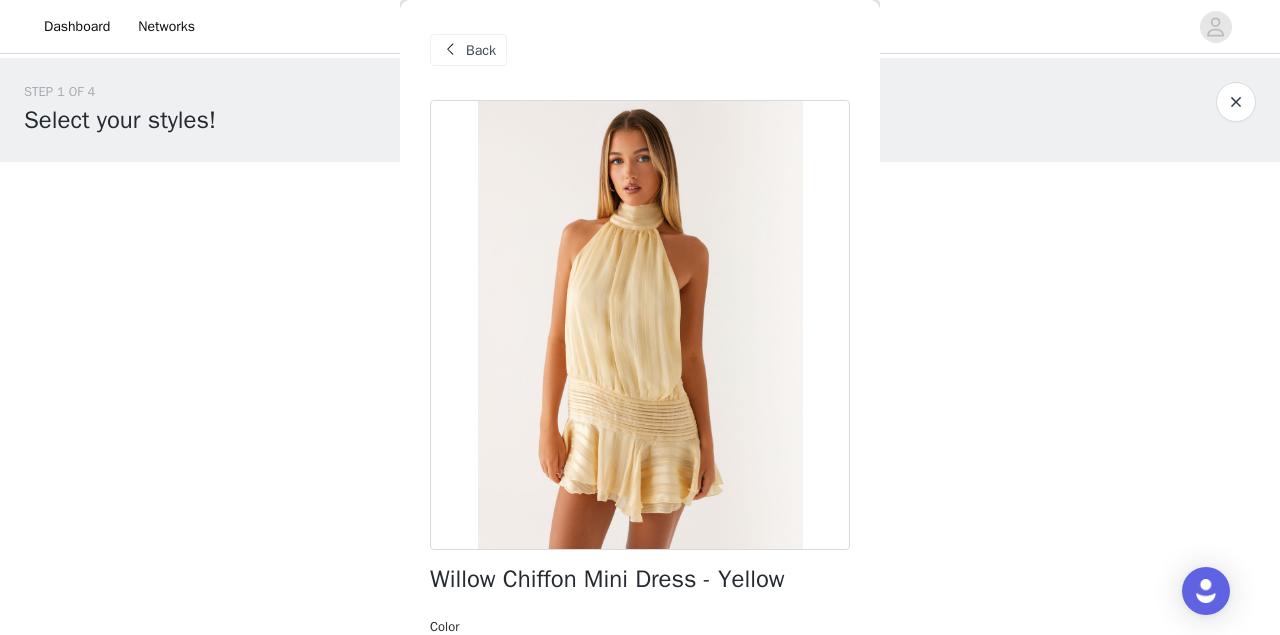 scroll, scrollTop: 0, scrollLeft: 0, axis: both 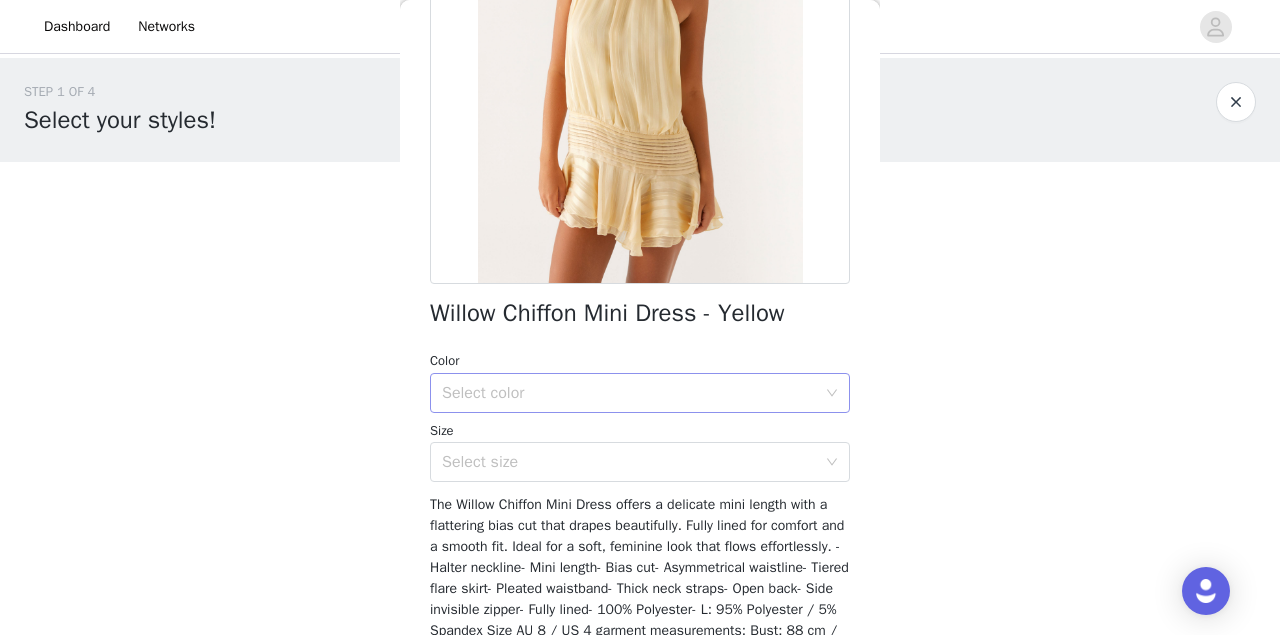 click on "Select color" at bounding box center [629, 393] 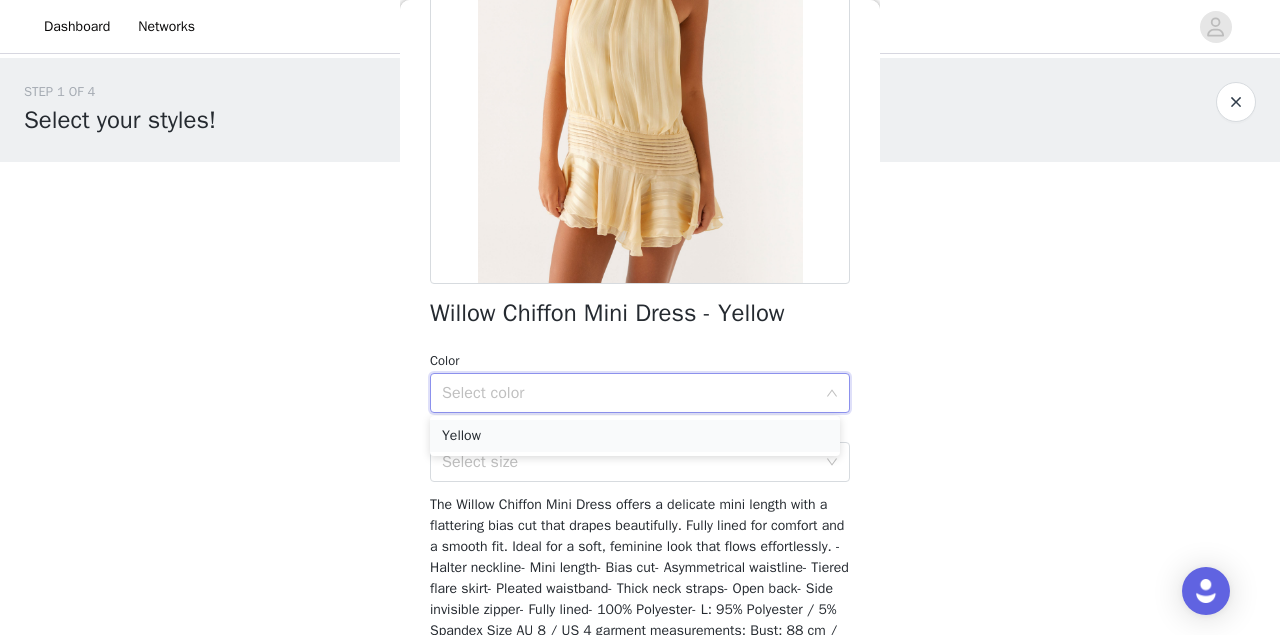 click on "Yellow" at bounding box center [635, 436] 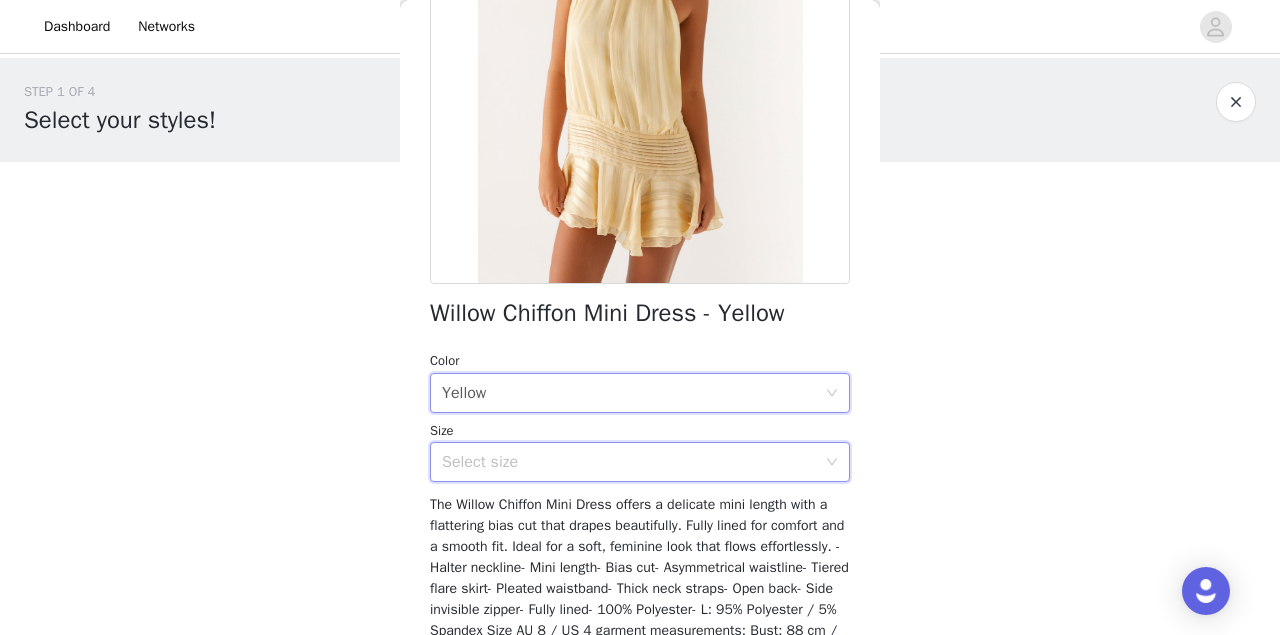 click on "Select size" at bounding box center (633, 462) 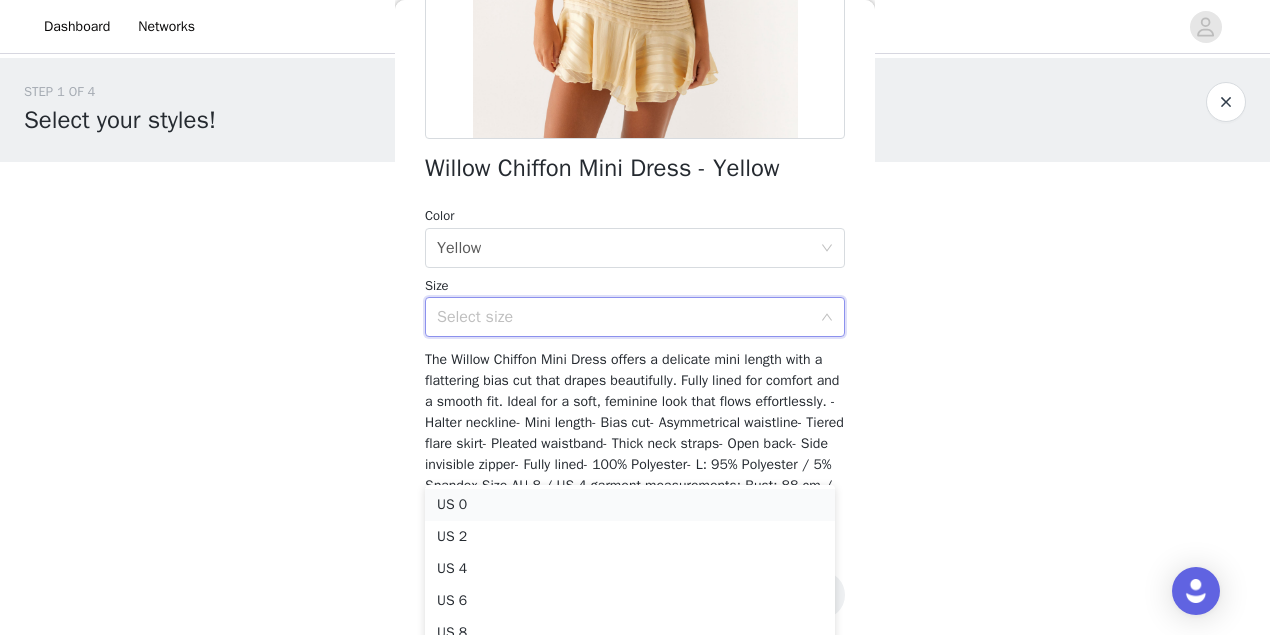 scroll, scrollTop: 418, scrollLeft: 0, axis: vertical 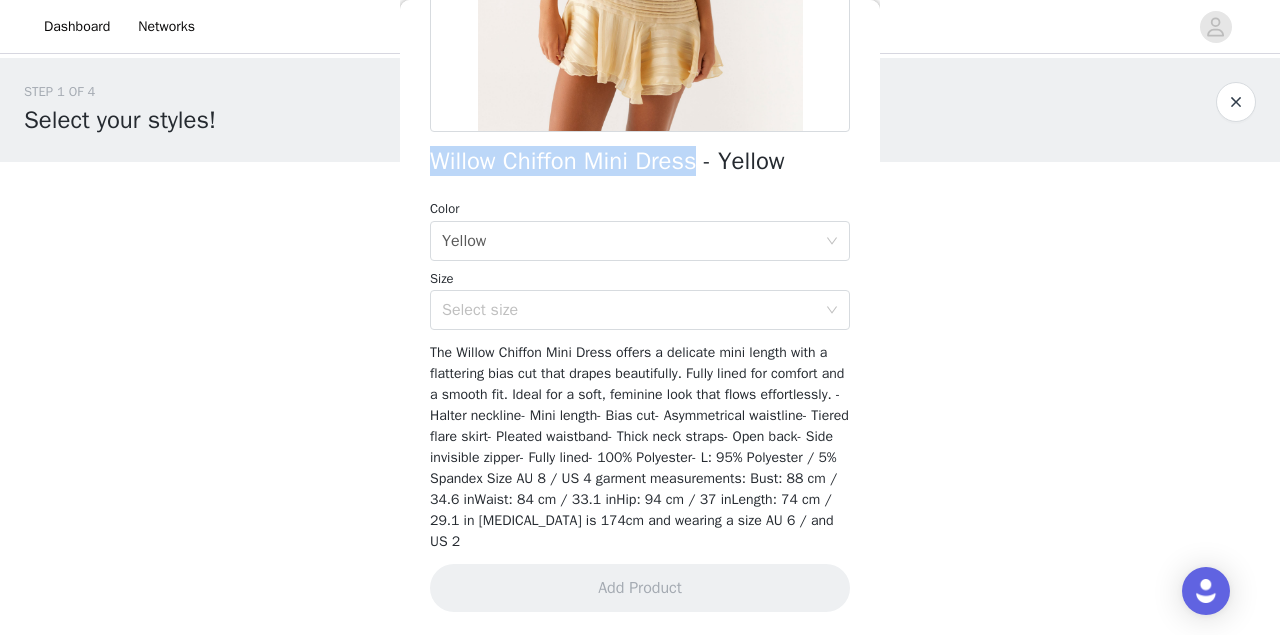 drag, startPoint x: 431, startPoint y: 166, endPoint x: 715, endPoint y: 171, distance: 284.044 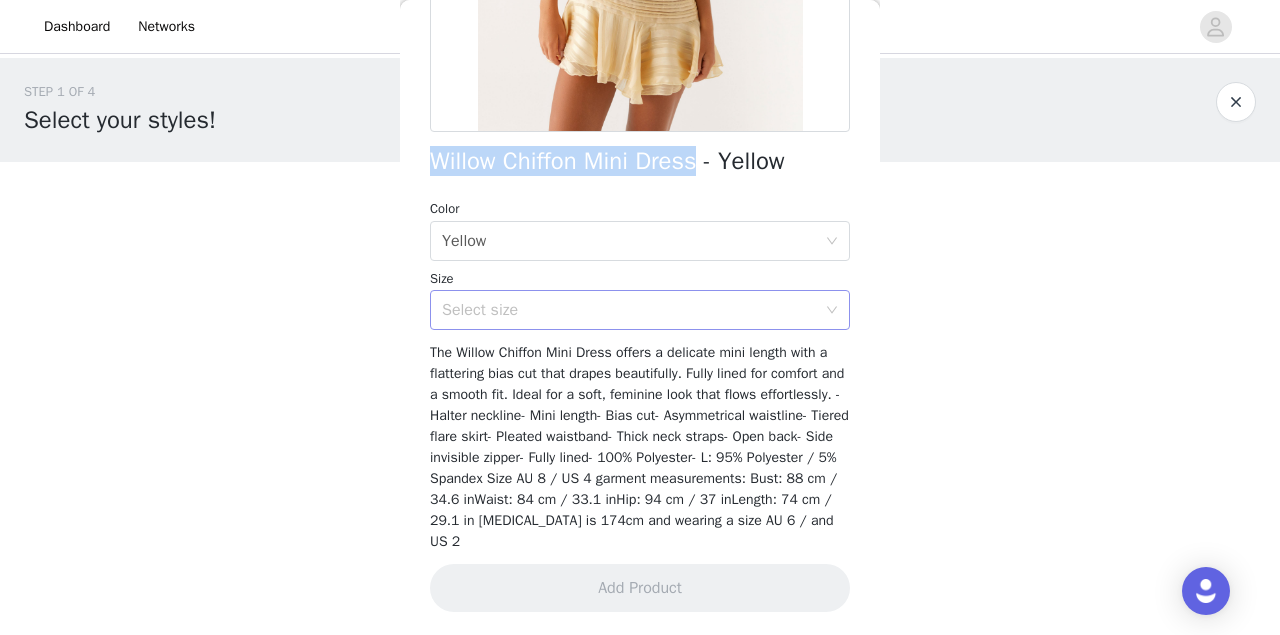 click on "Select size" at bounding box center (629, 310) 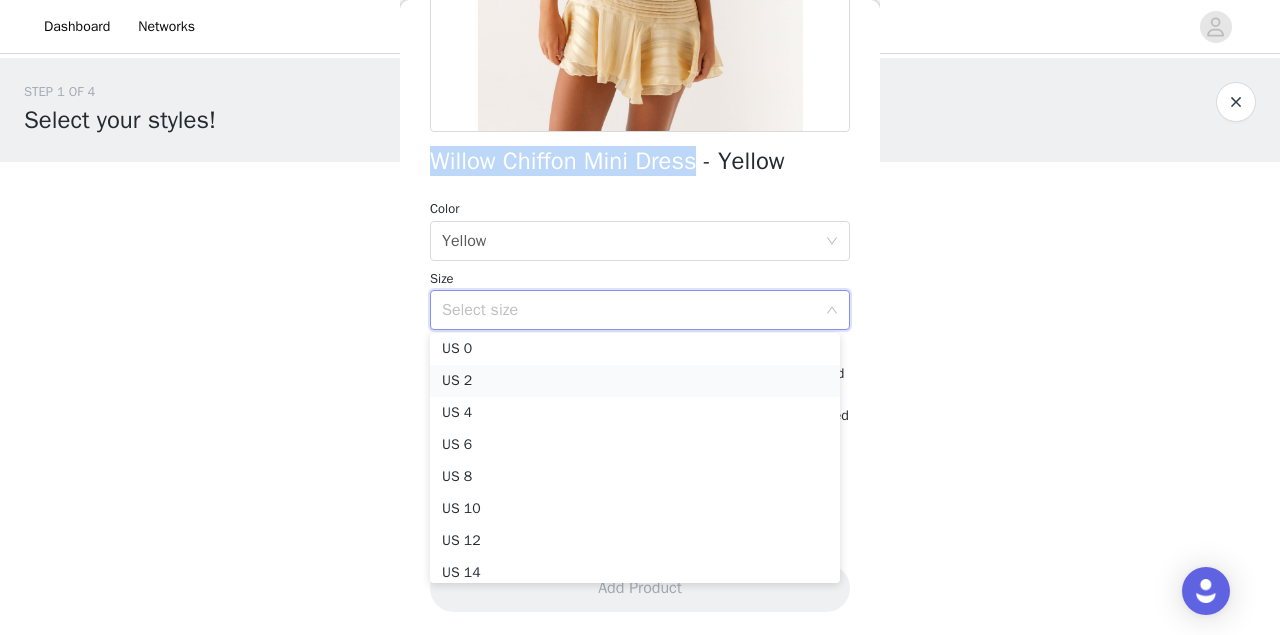 click on "US 2" at bounding box center (635, 381) 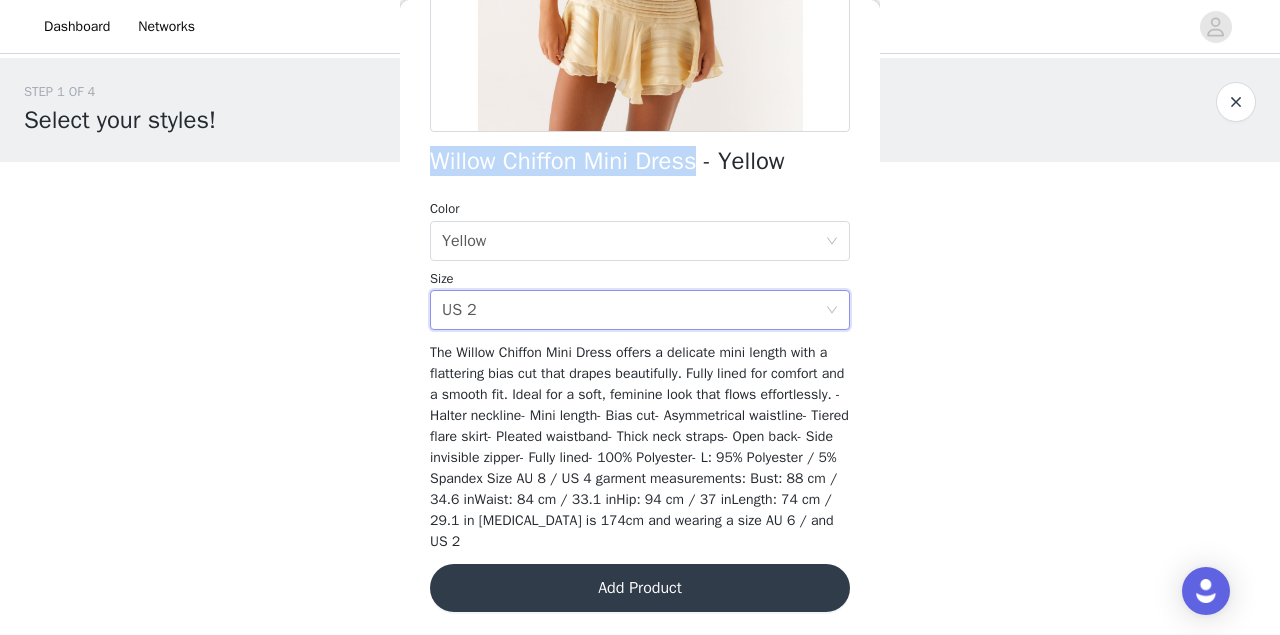 click on "Add Product" at bounding box center [640, 588] 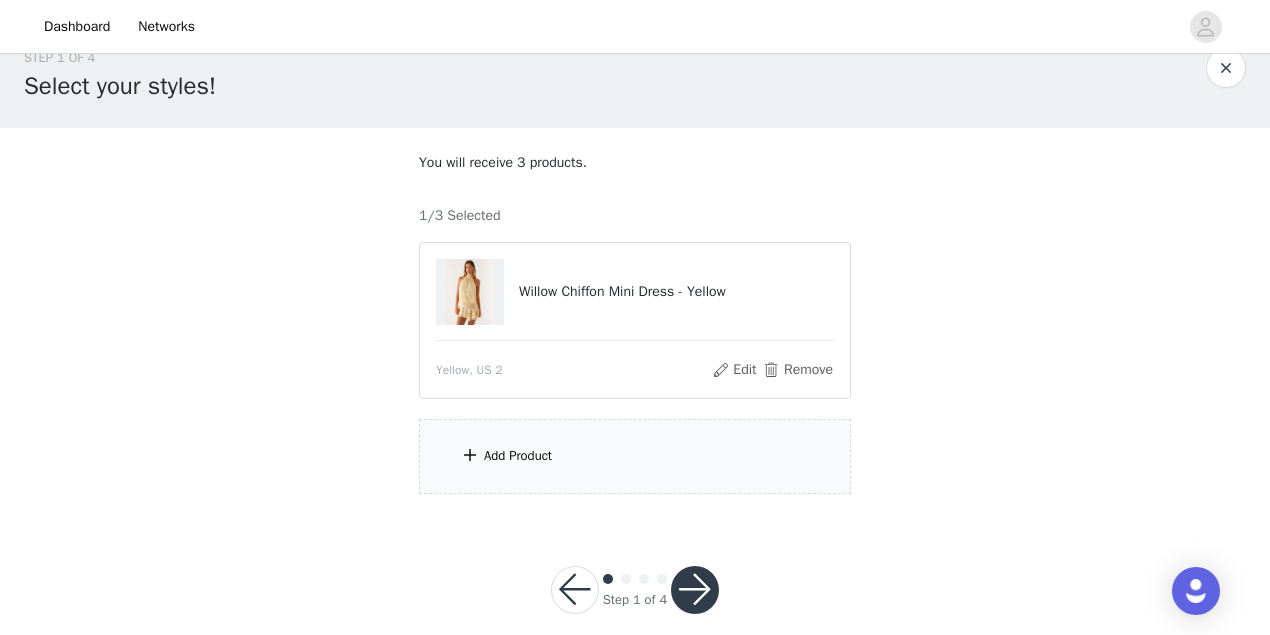 scroll, scrollTop: 59, scrollLeft: 0, axis: vertical 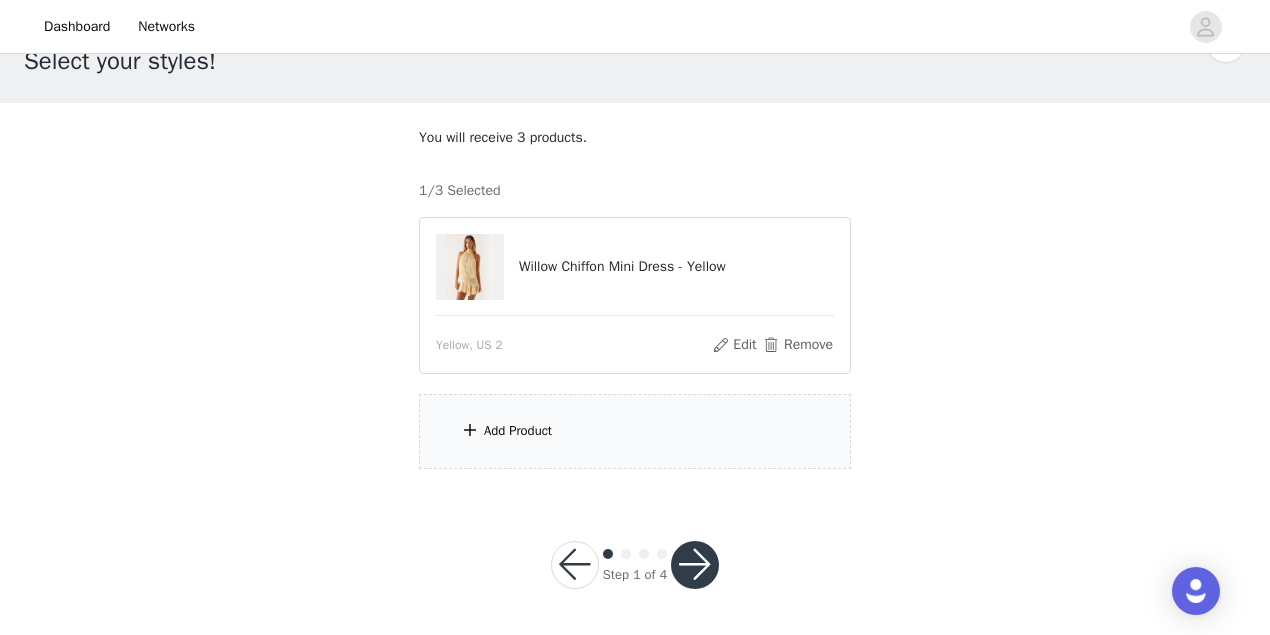 click on "Add Product" at bounding box center [635, 431] 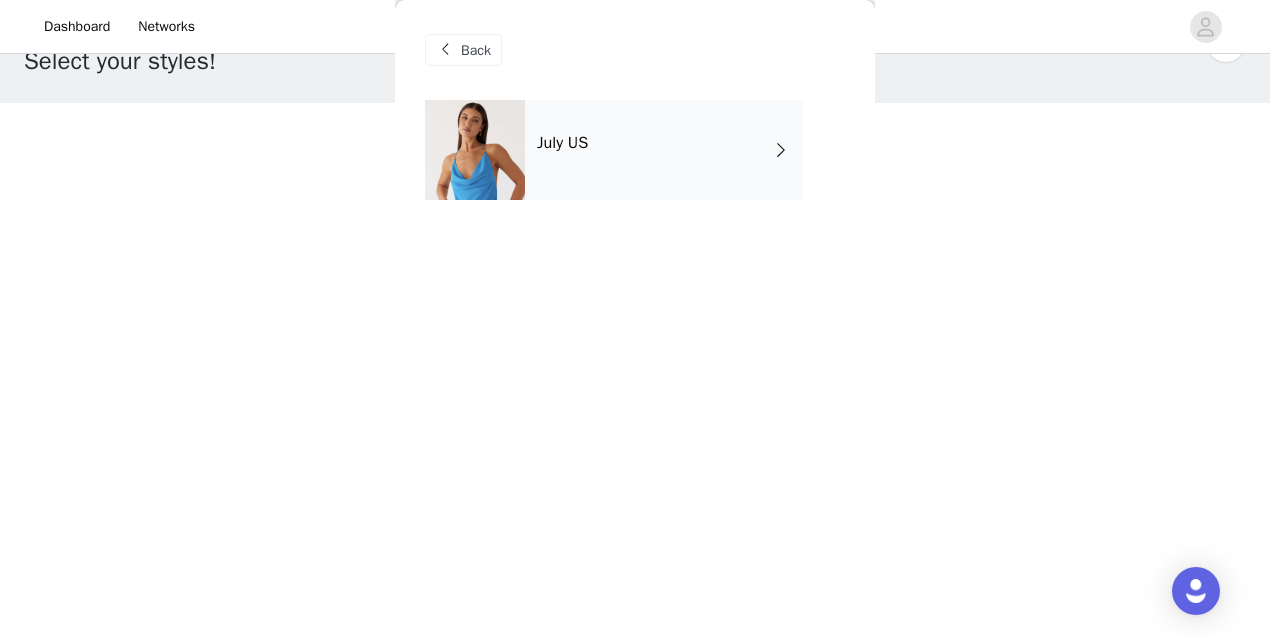 click on "July US" at bounding box center (664, 150) 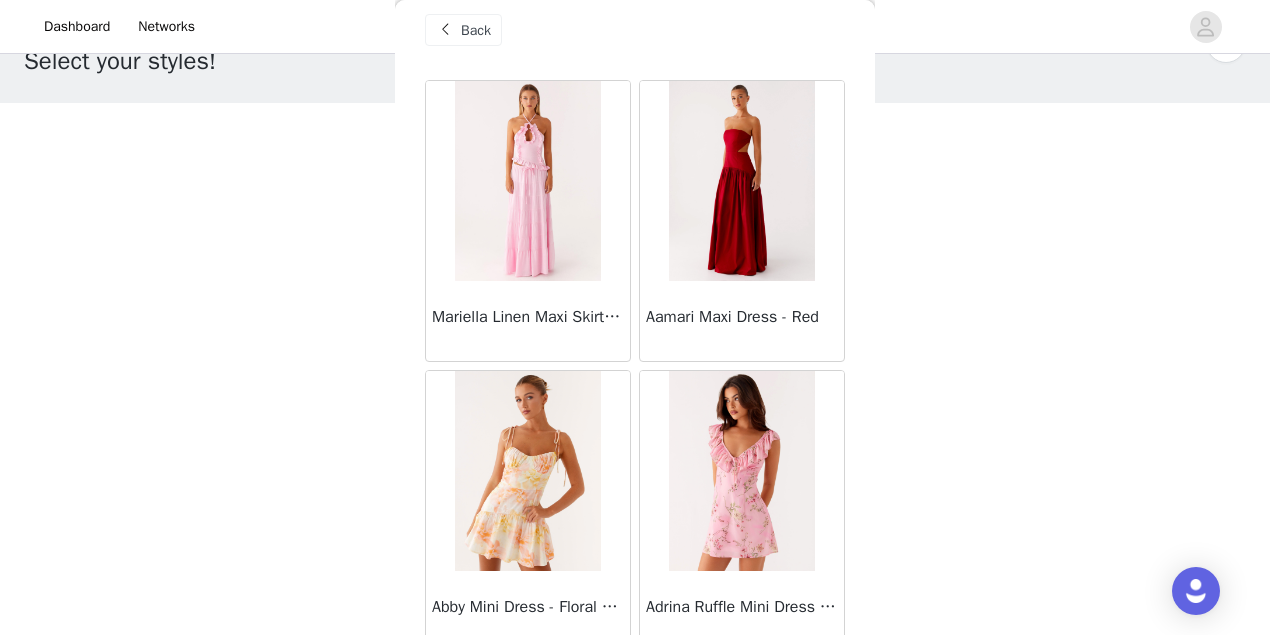 scroll, scrollTop: 0, scrollLeft: 0, axis: both 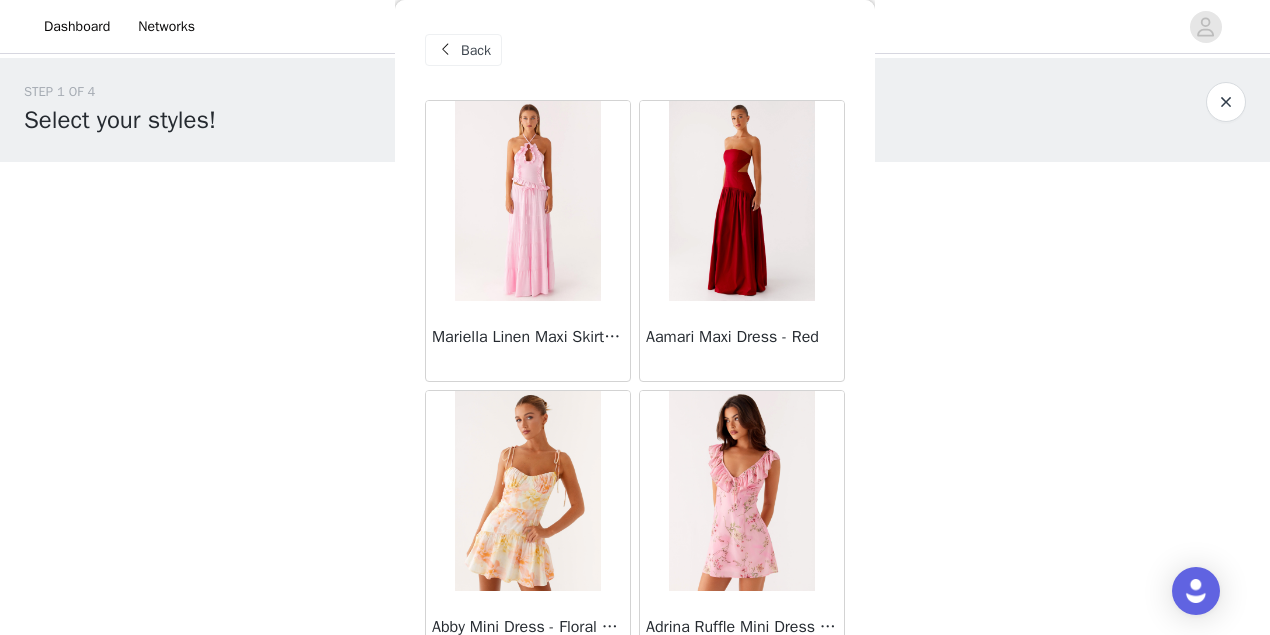 click at bounding box center [527, 201] 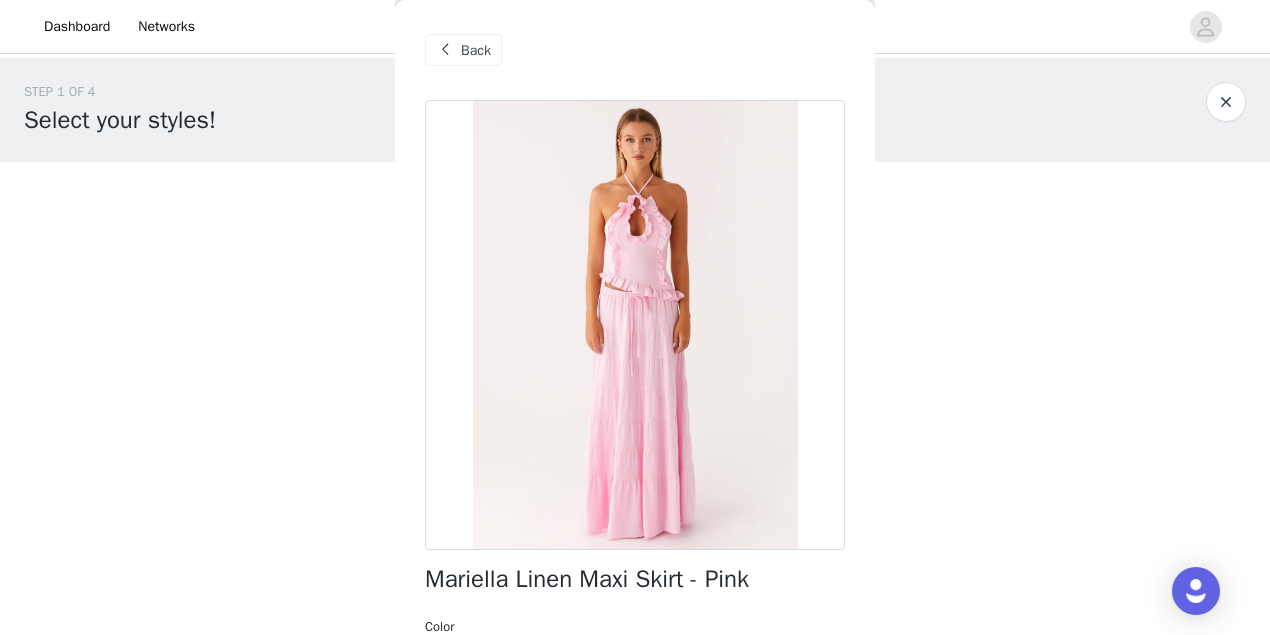 click at bounding box center (445, 50) 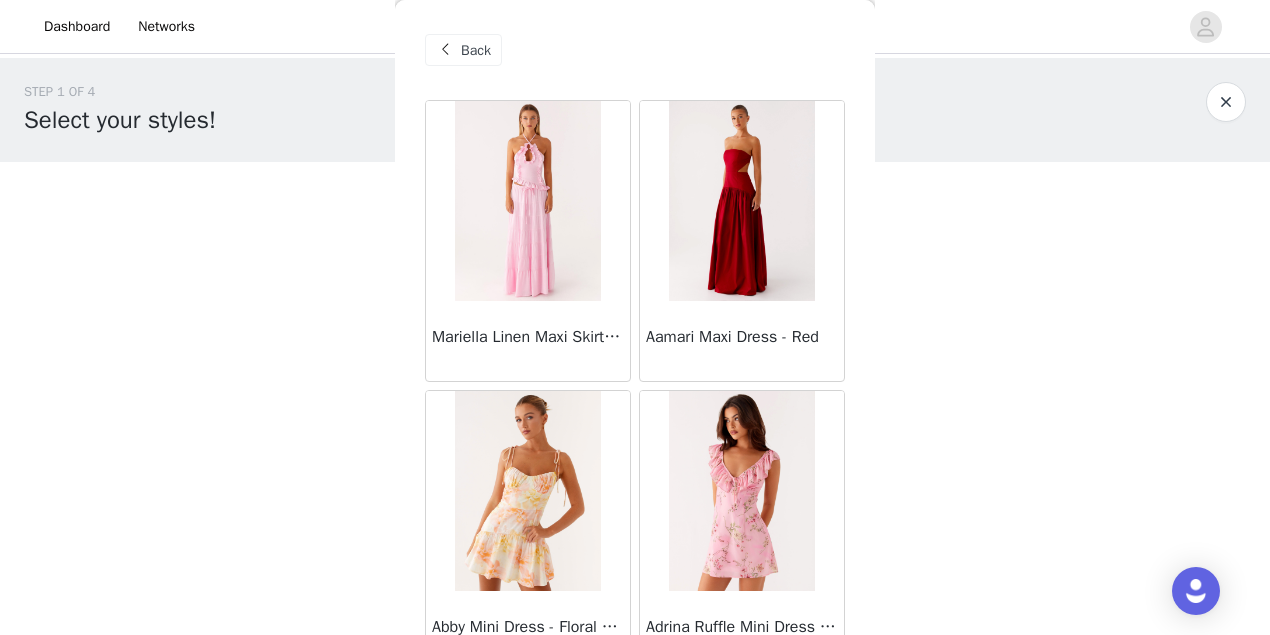 click at bounding box center (741, 201) 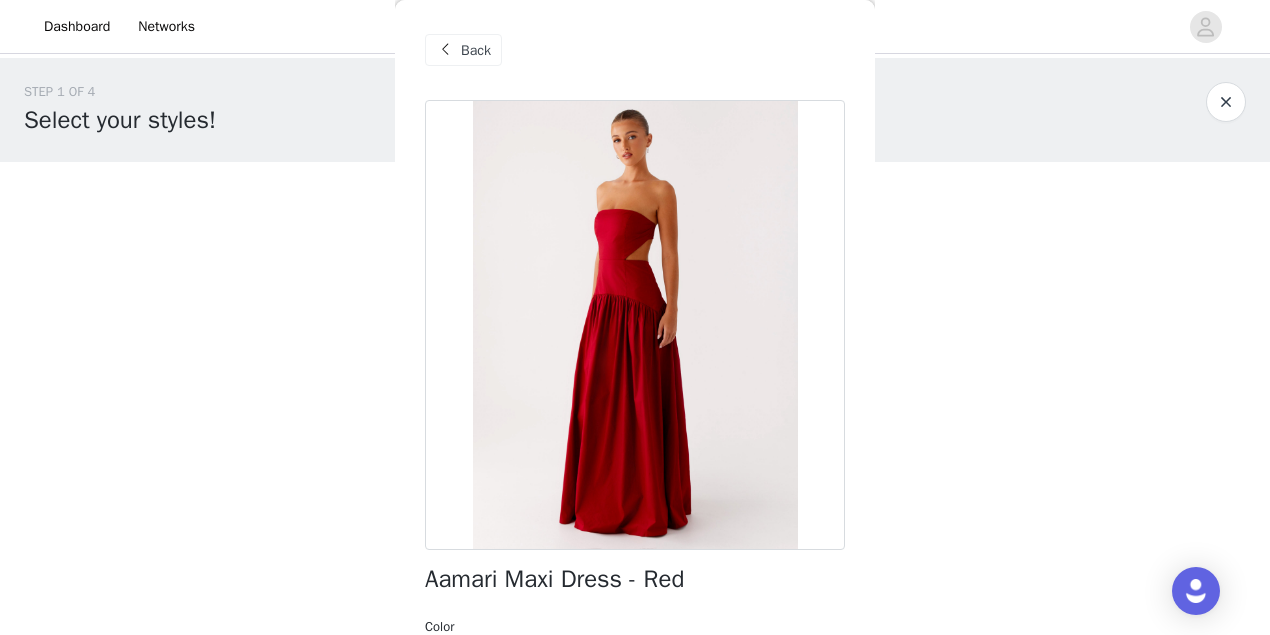 click at bounding box center [445, 50] 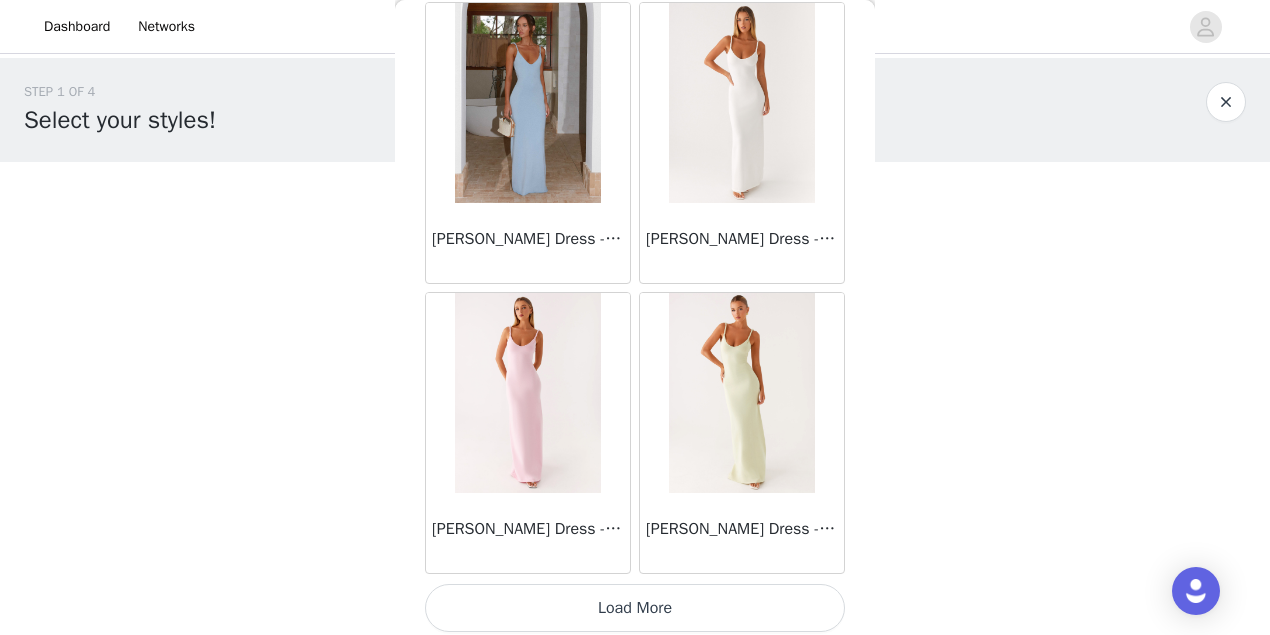 click on "Load More" at bounding box center [635, 608] 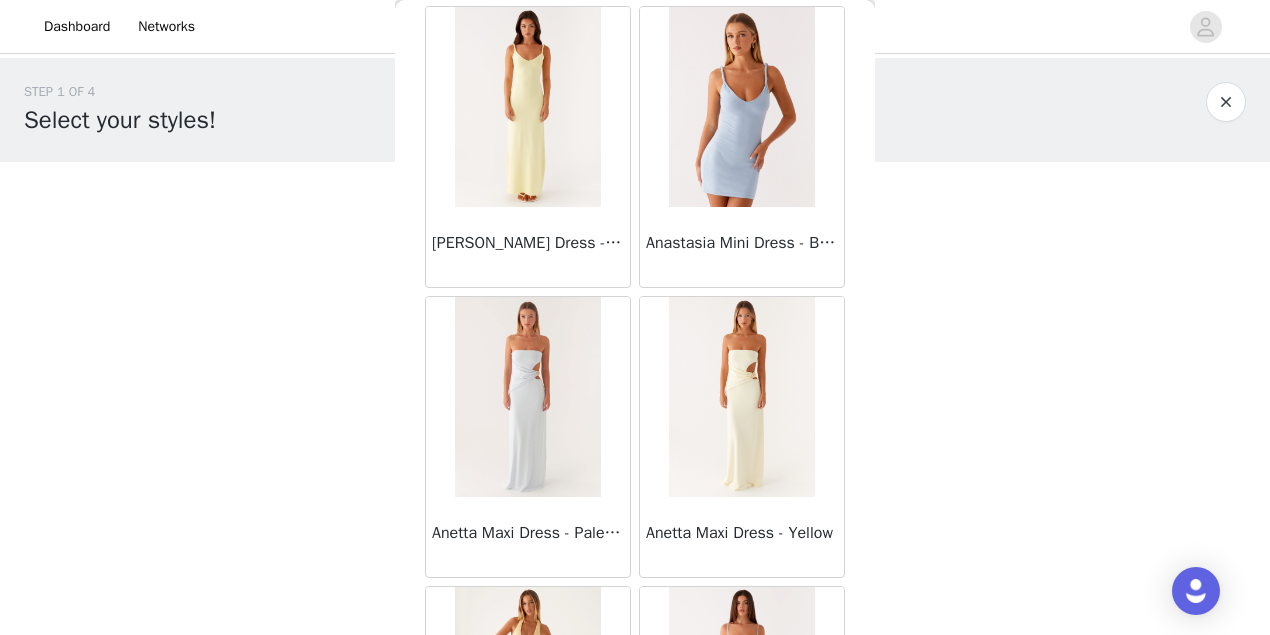 scroll, scrollTop: 3284, scrollLeft: 0, axis: vertical 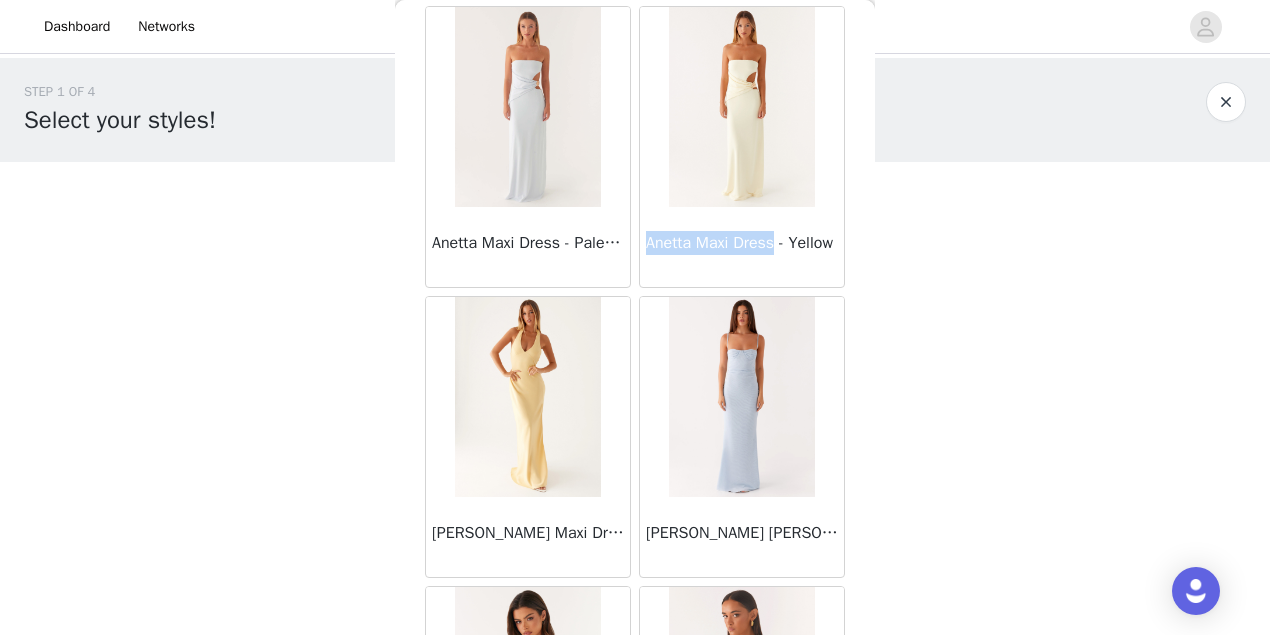 drag, startPoint x: 642, startPoint y: 238, endPoint x: 773, endPoint y: 238, distance: 131 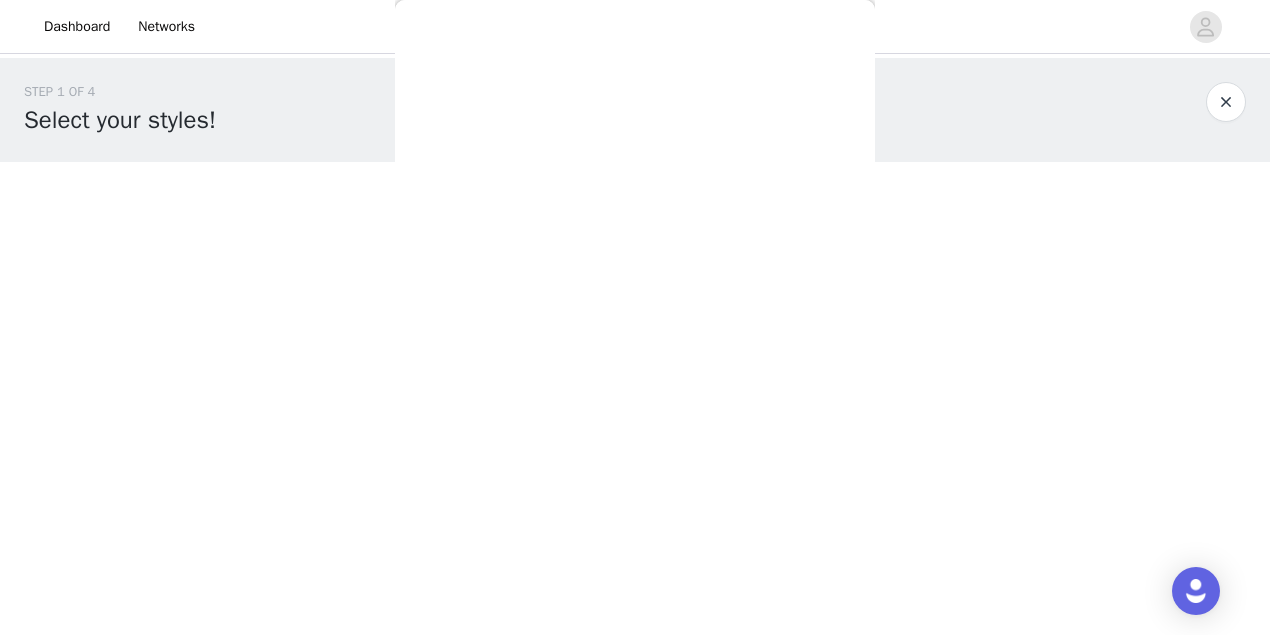scroll, scrollTop: 0, scrollLeft: 0, axis: both 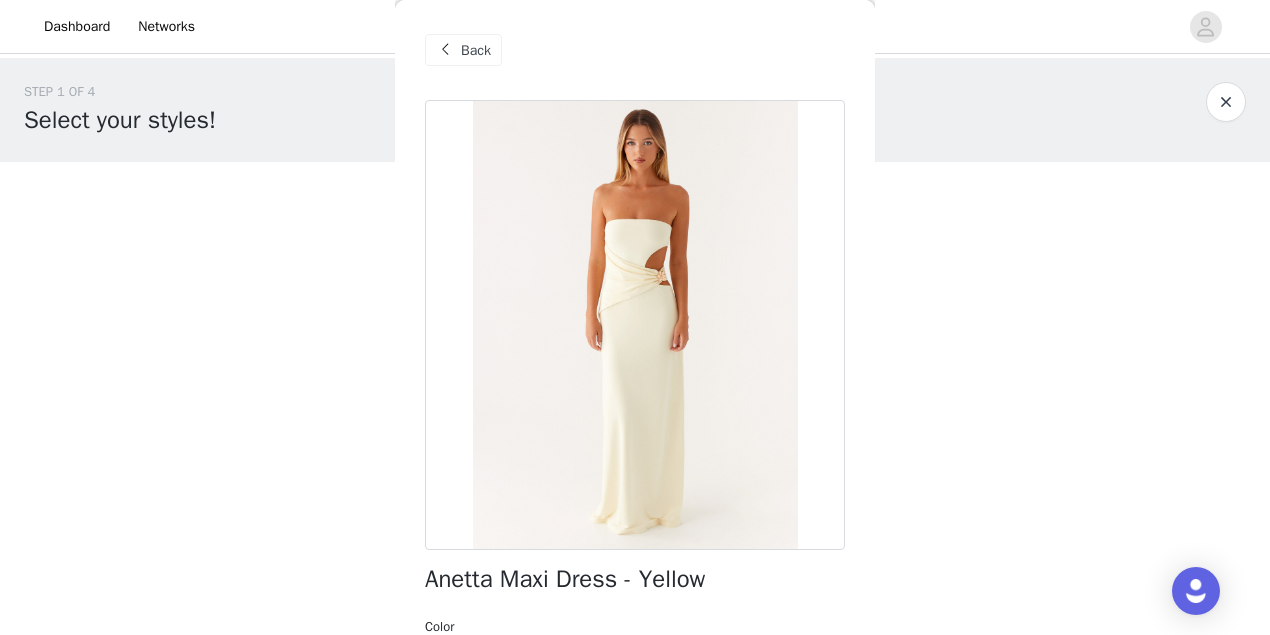 copy on "Anetta Maxi Dress" 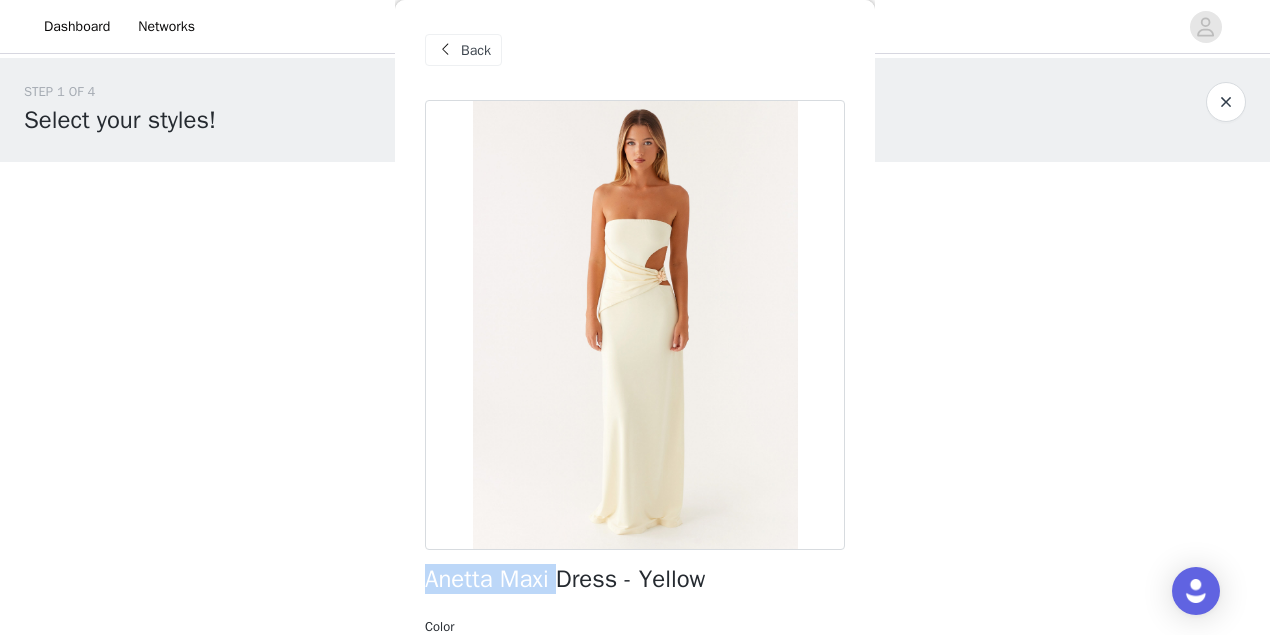 drag, startPoint x: 422, startPoint y: 587, endPoint x: 568, endPoint y: 588, distance: 146.00342 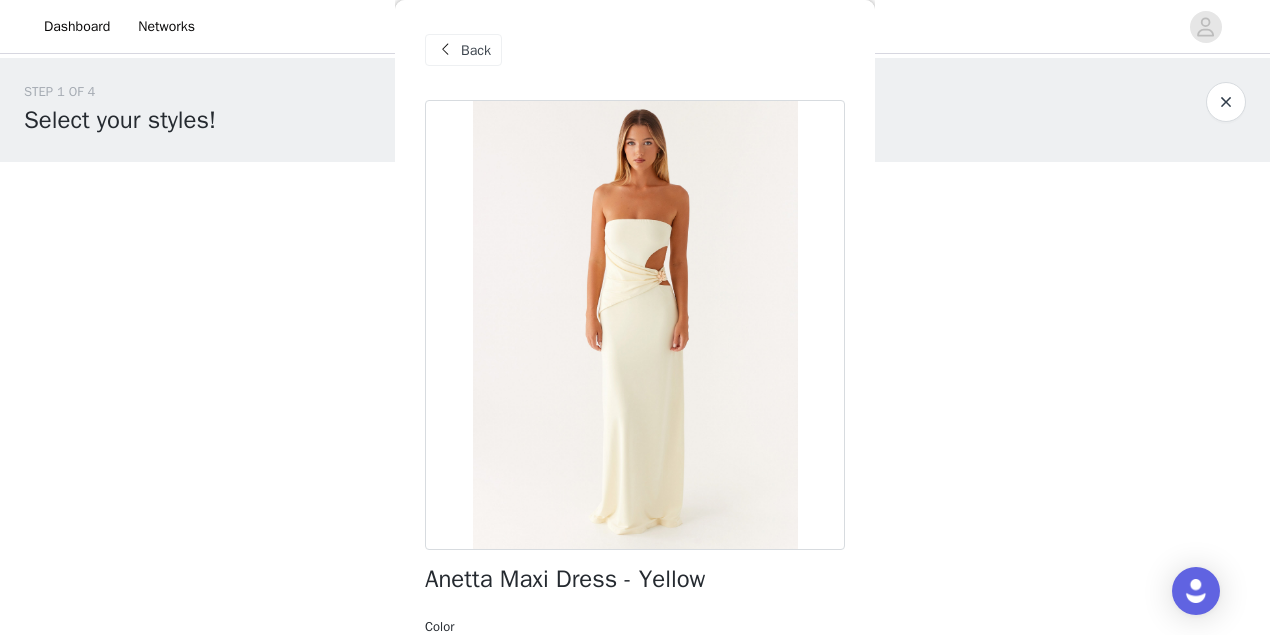 click at bounding box center [445, 50] 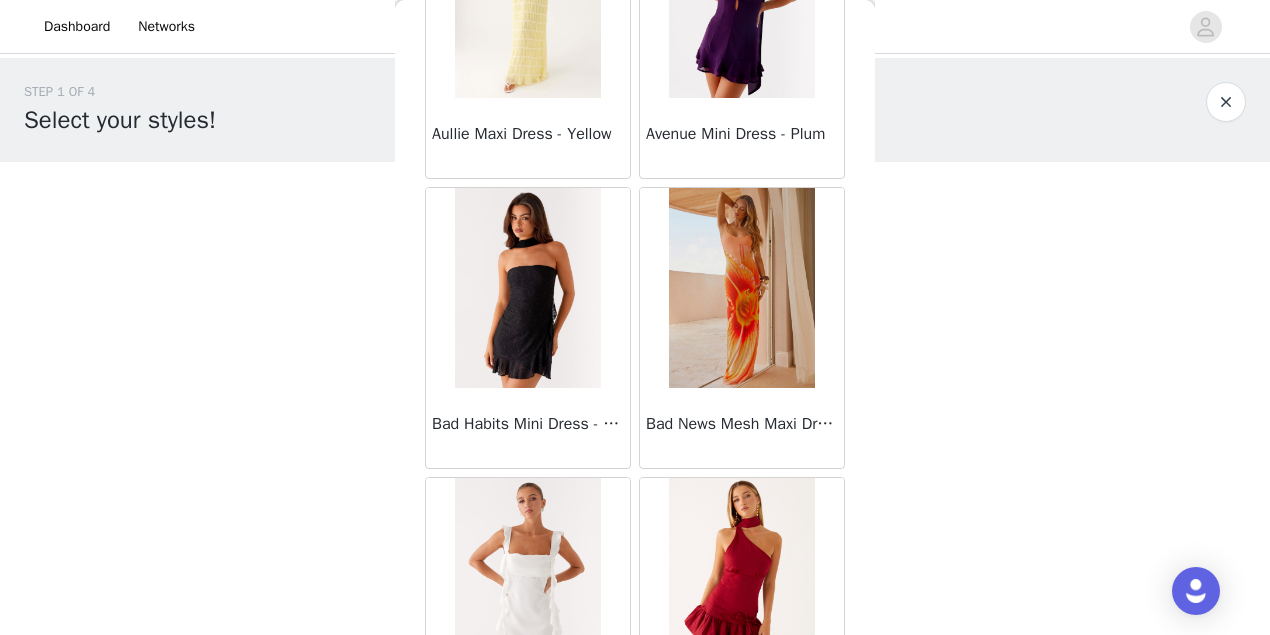 scroll, scrollTop: 5311, scrollLeft: 0, axis: vertical 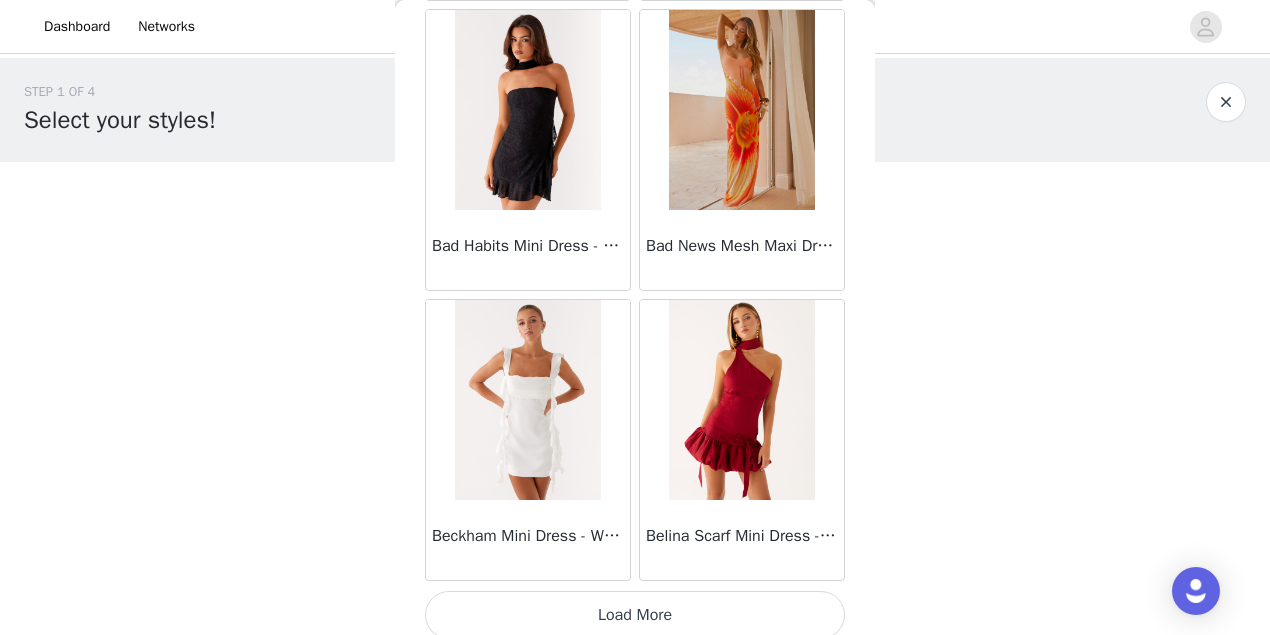 click on "Load More" at bounding box center (635, 615) 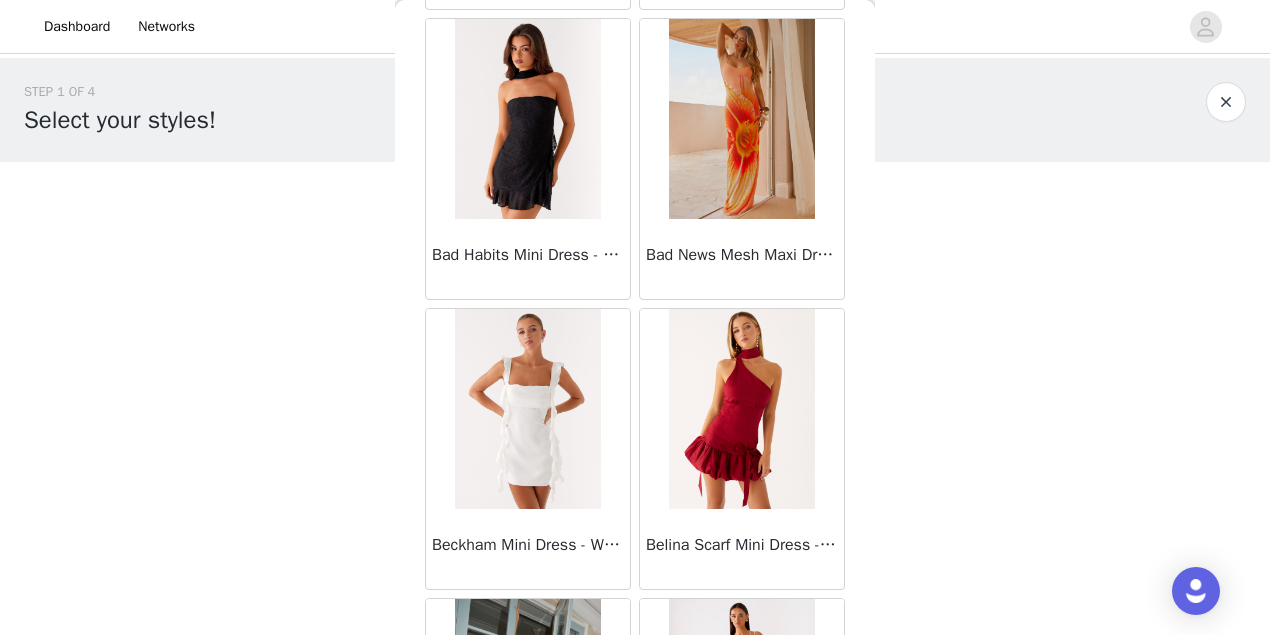 scroll, scrollTop: 59, scrollLeft: 0, axis: vertical 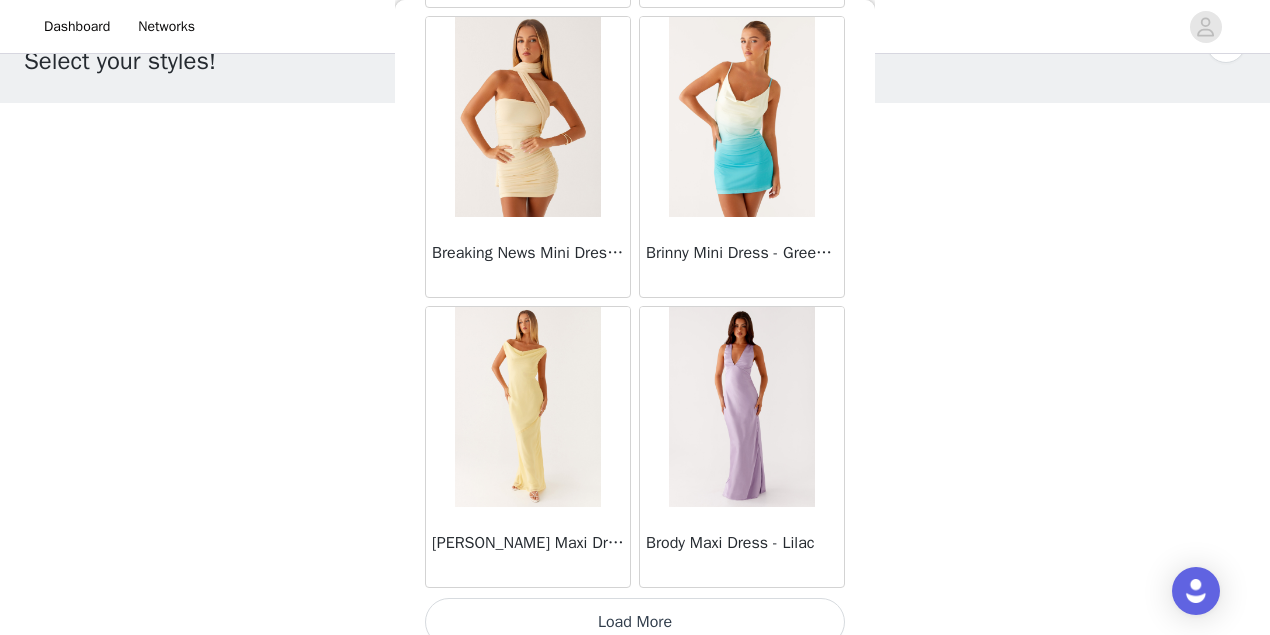 click on "Load More" at bounding box center [635, 622] 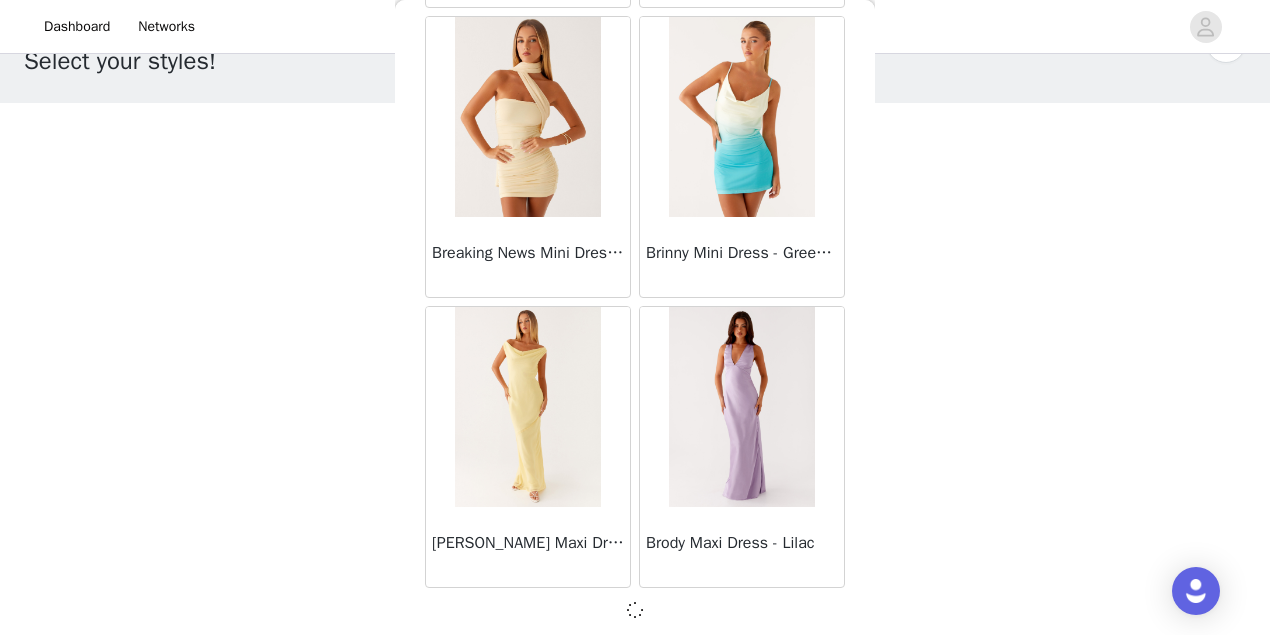 scroll, scrollTop: 8196, scrollLeft: 0, axis: vertical 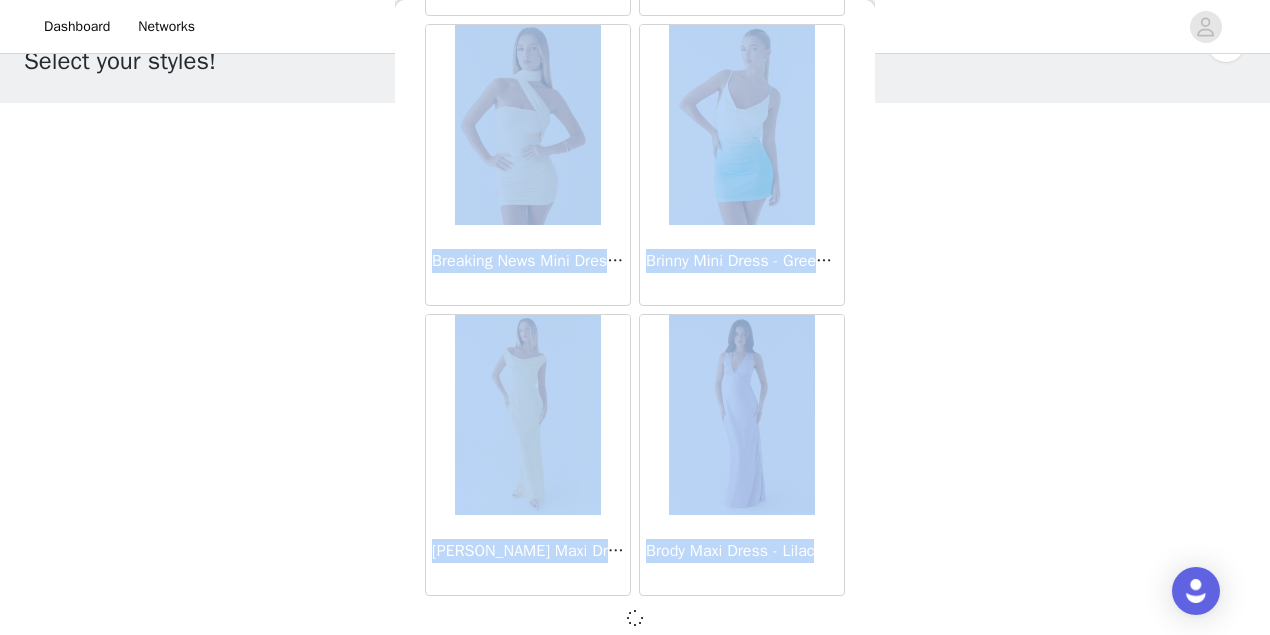 drag, startPoint x: 634, startPoint y: 580, endPoint x: 1079, endPoint y: 476, distance: 456.99124 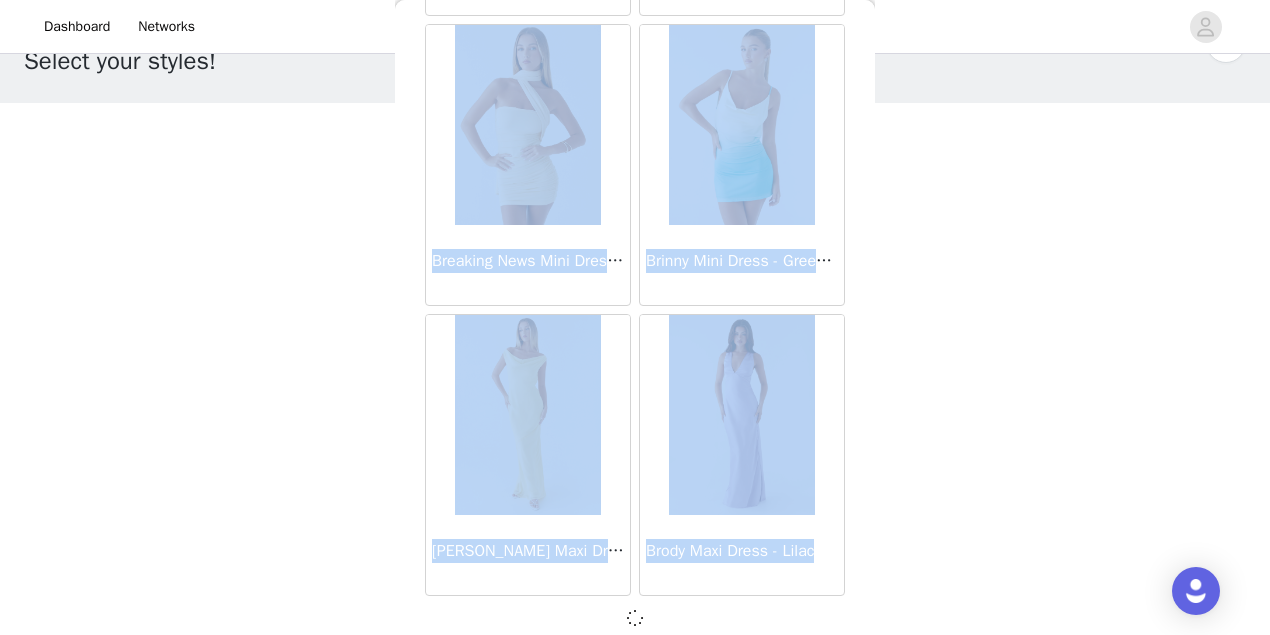 click on "STEP 1 OF 4
Select your styles!
You will receive 3 products.       1/3 Selected           Willow Chiffon Mini Dress - Yellow           Yellow, US 2       Edit   Remove     Add Product       Back       Mariella Linen Maxi Skirt - Pink       Aamari Maxi Dress - Red       Abby Mini Dress - Floral Print       Adrina Ruffle Mini Dress - Pink Floral Print       Aiva Mini Dress - Yellow Floral       Alberta Maxi Dress - Mulberry       Alden Mini Dress - Floral Print       Alexia Knit Maxi Dress - Multi       Aliah Knit Shorts - Yellow       Alicia Satin Halter Maxi Dress - Yellow       Alicia Satin Halter Mini Dress - Black       Alicia Satin Halter Mini Dress - Pastel Yellow       Alivia Mini Dress - Pink       Amerie Maxi Dress - Chocolate       Amerie Maxi Dress - Maroon       Anastasia Knit Maxi Skirt - Blue       Anastasia Maxi Dress - Blue       Anastasia Maxi Dress - Ivory       Anastasia Maxi Dress - Pink" at bounding box center (635, 318) 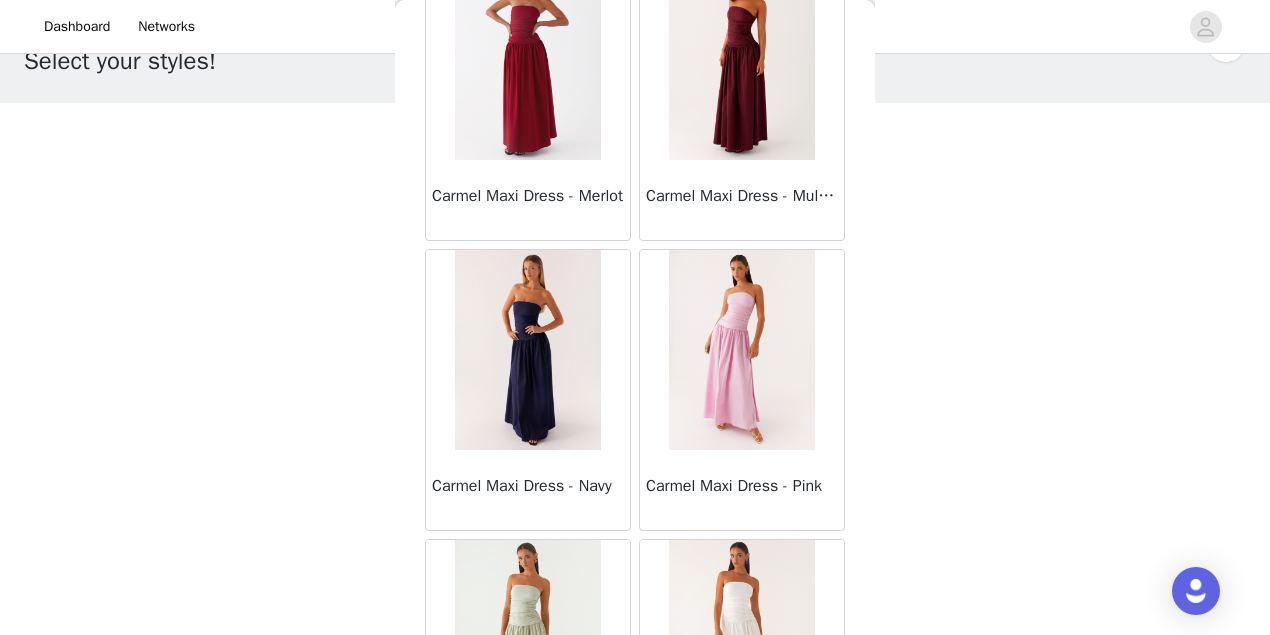 scroll, scrollTop: 11098, scrollLeft: 0, axis: vertical 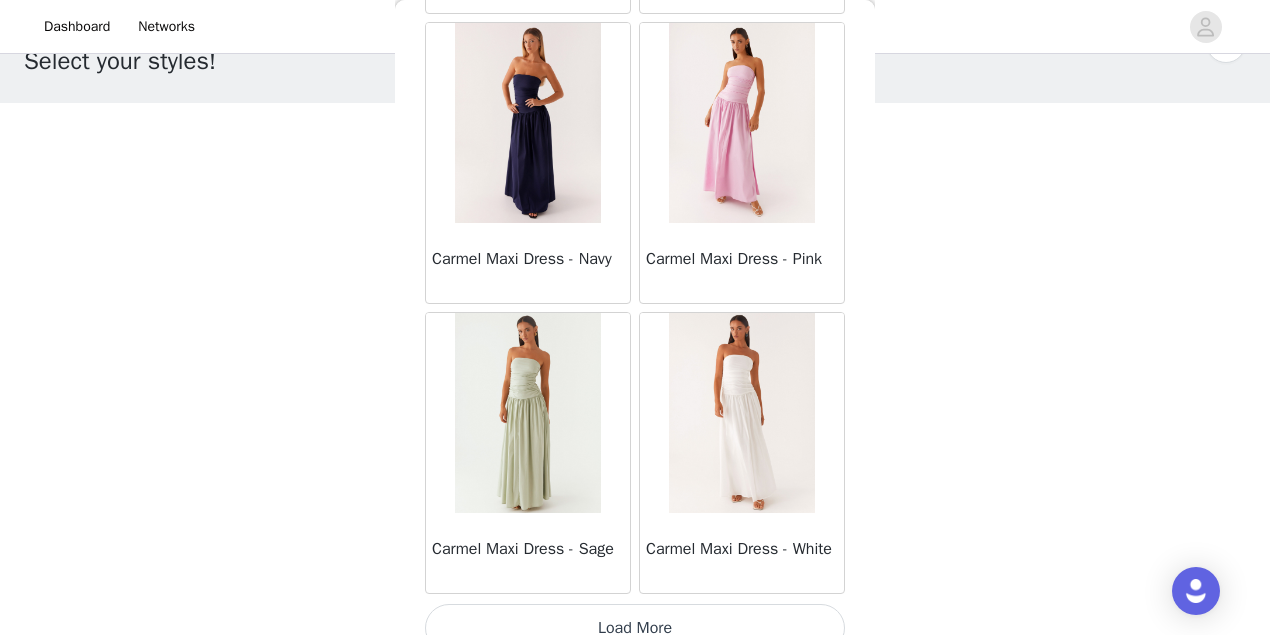 click on "Load More" at bounding box center [635, 628] 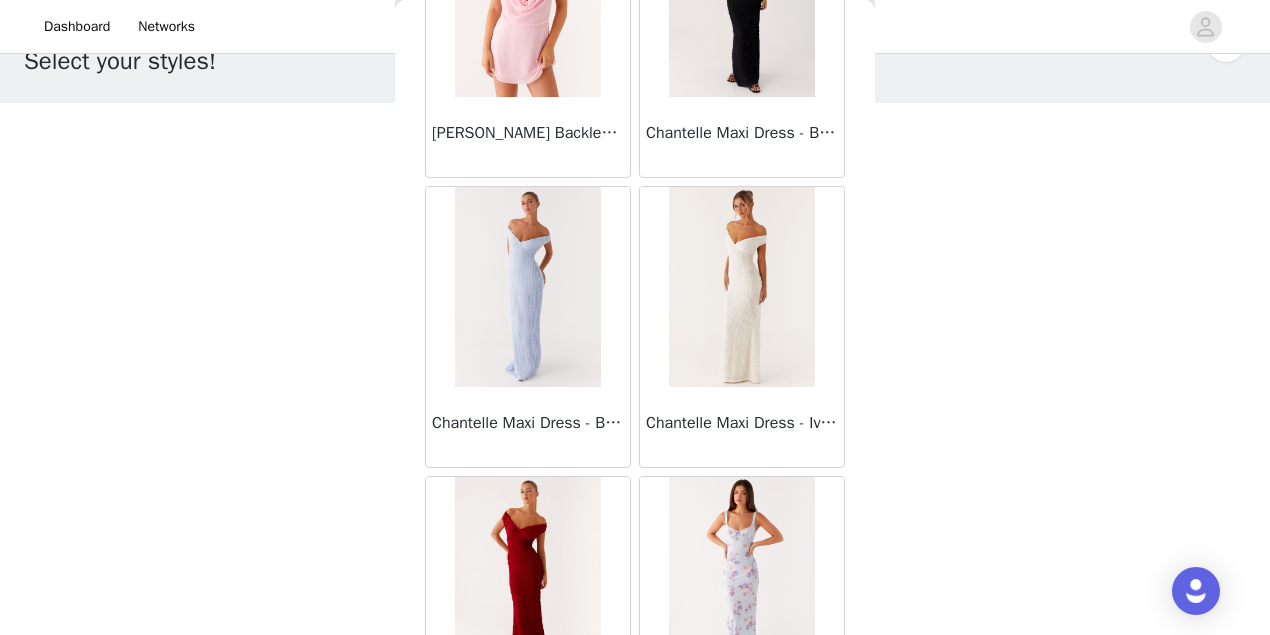 scroll, scrollTop: 13991, scrollLeft: 0, axis: vertical 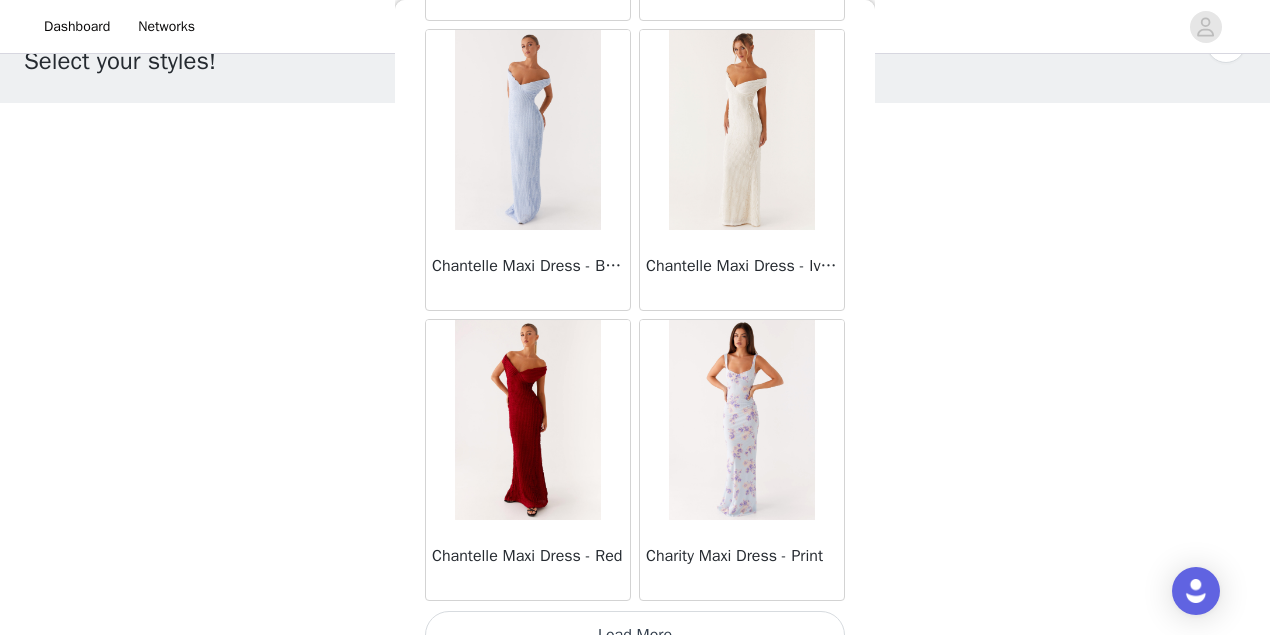 click on "Load More" at bounding box center [635, 635] 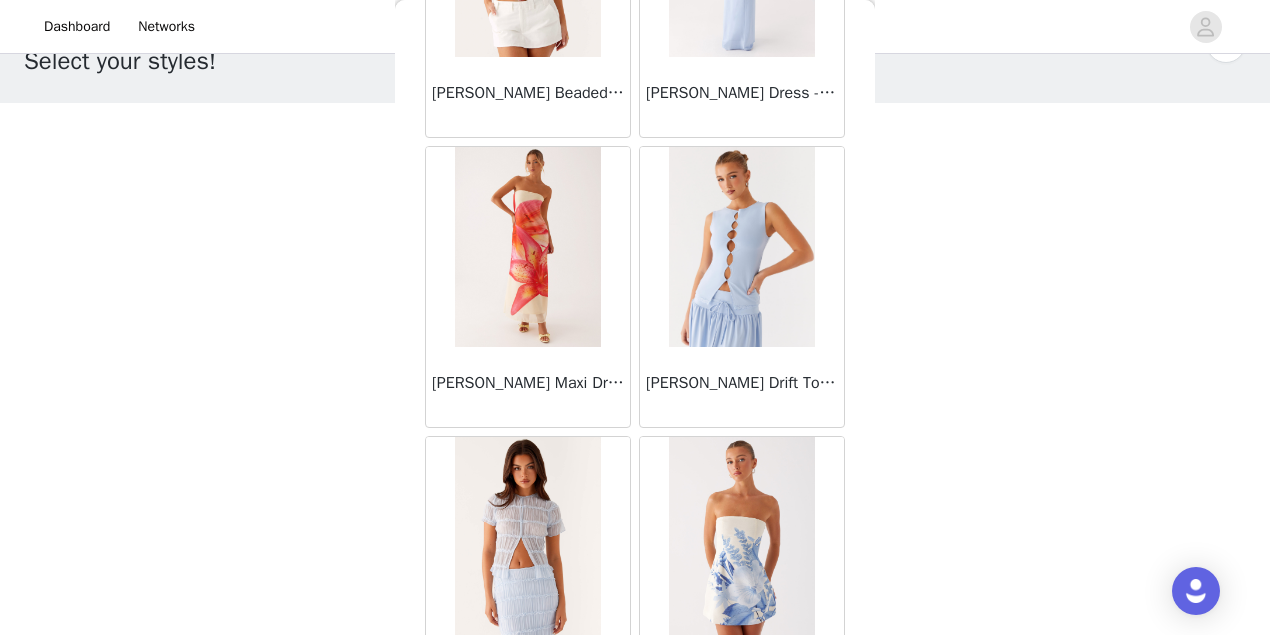 scroll, scrollTop: 16884, scrollLeft: 0, axis: vertical 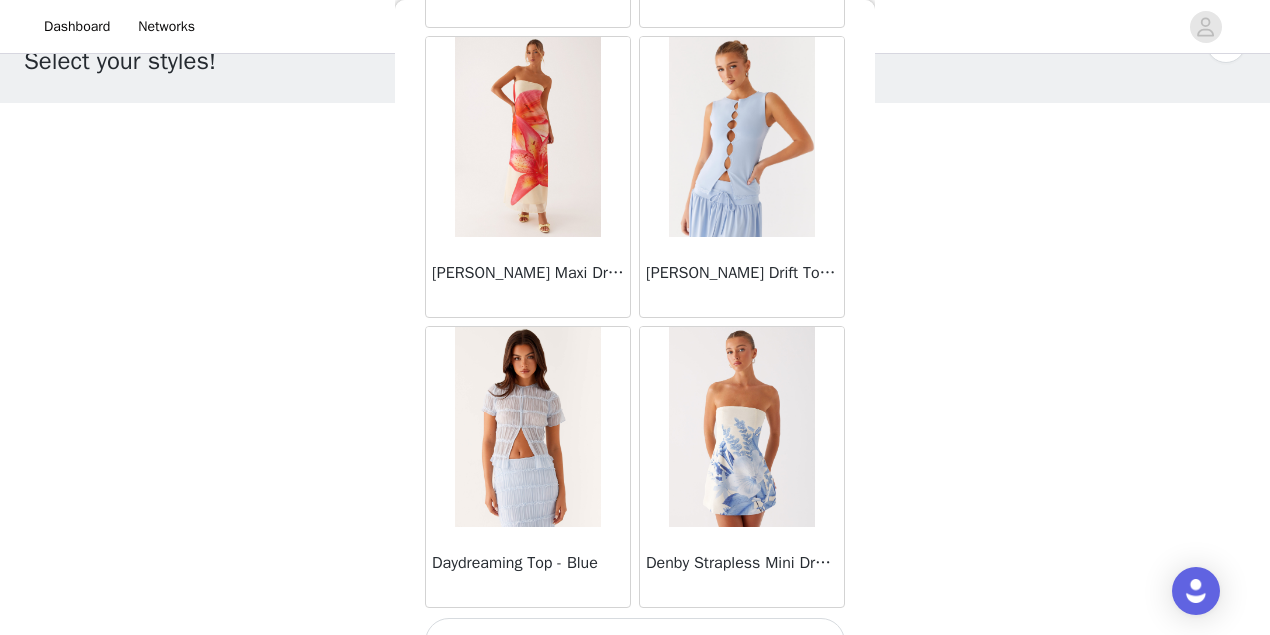 click on "Load More" at bounding box center [635, 642] 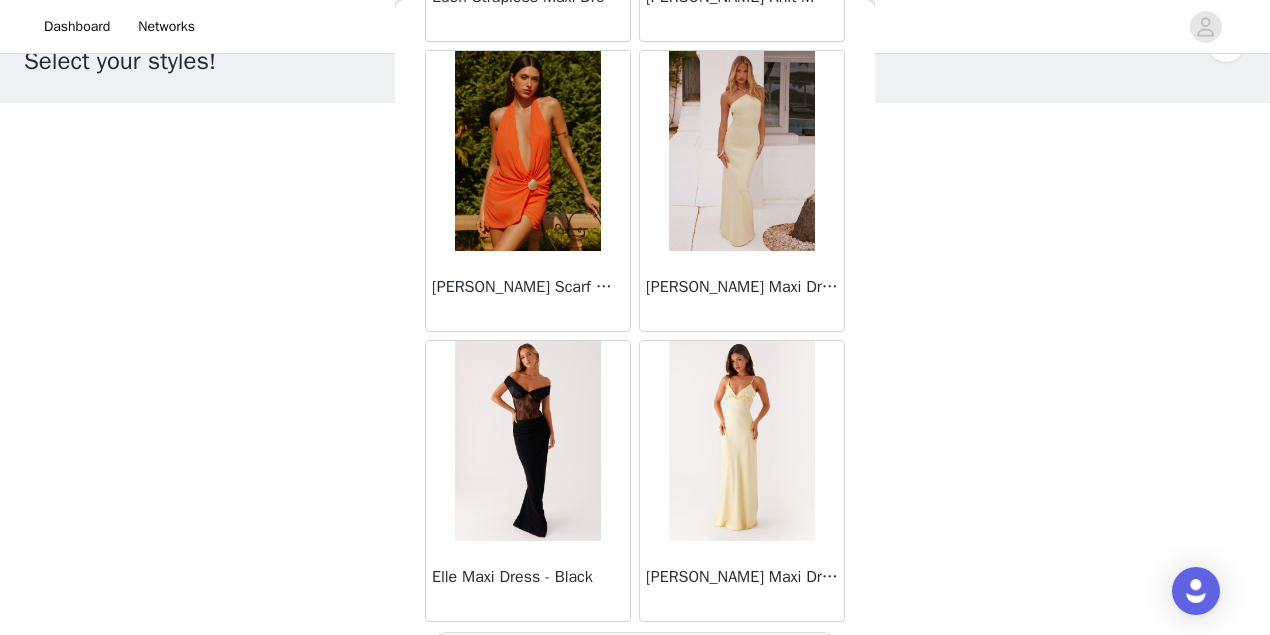 scroll, scrollTop: 19778, scrollLeft: 0, axis: vertical 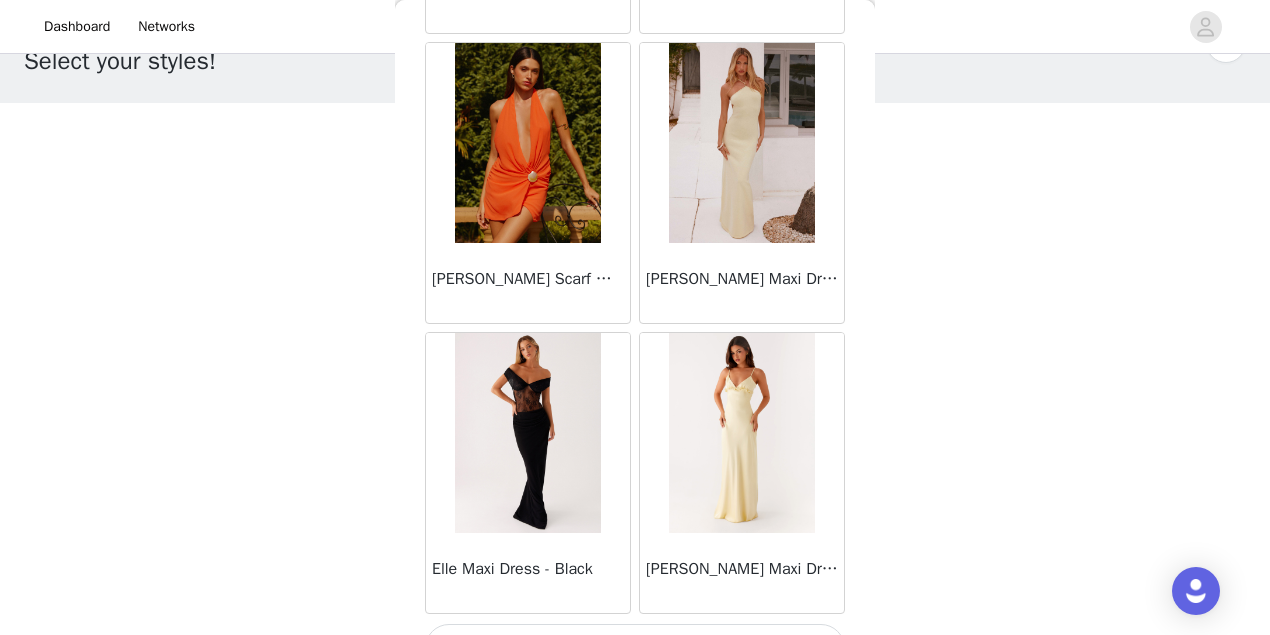 click on "Load More" at bounding box center [635, 648] 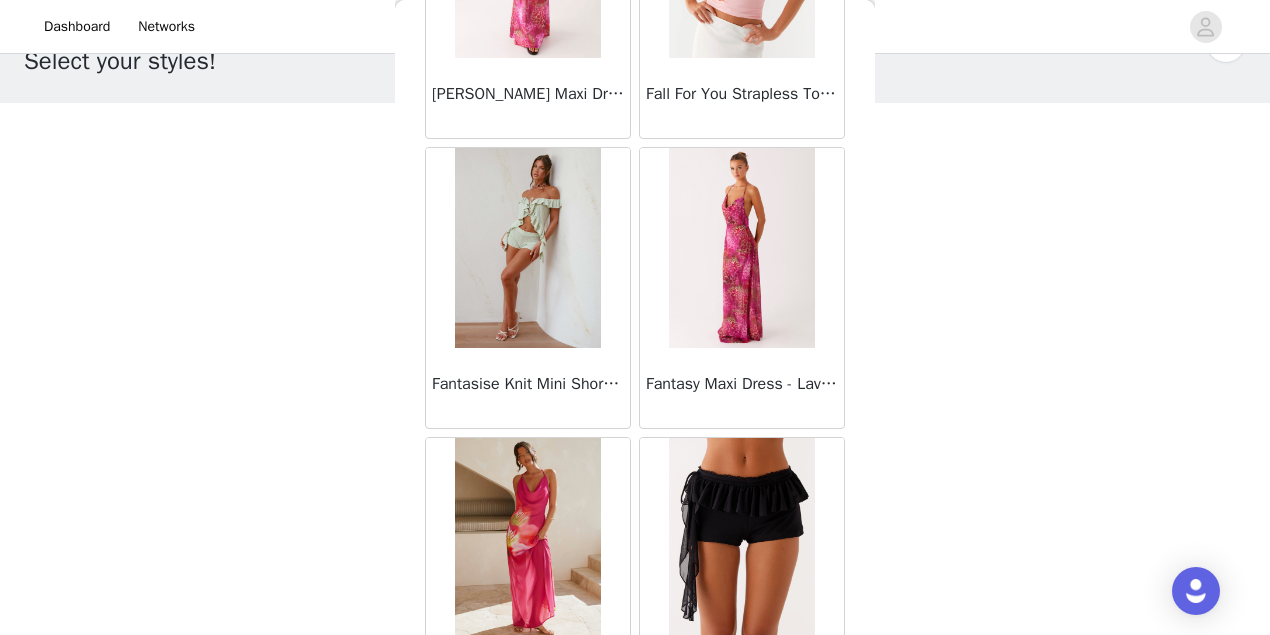 scroll, scrollTop: 22671, scrollLeft: 0, axis: vertical 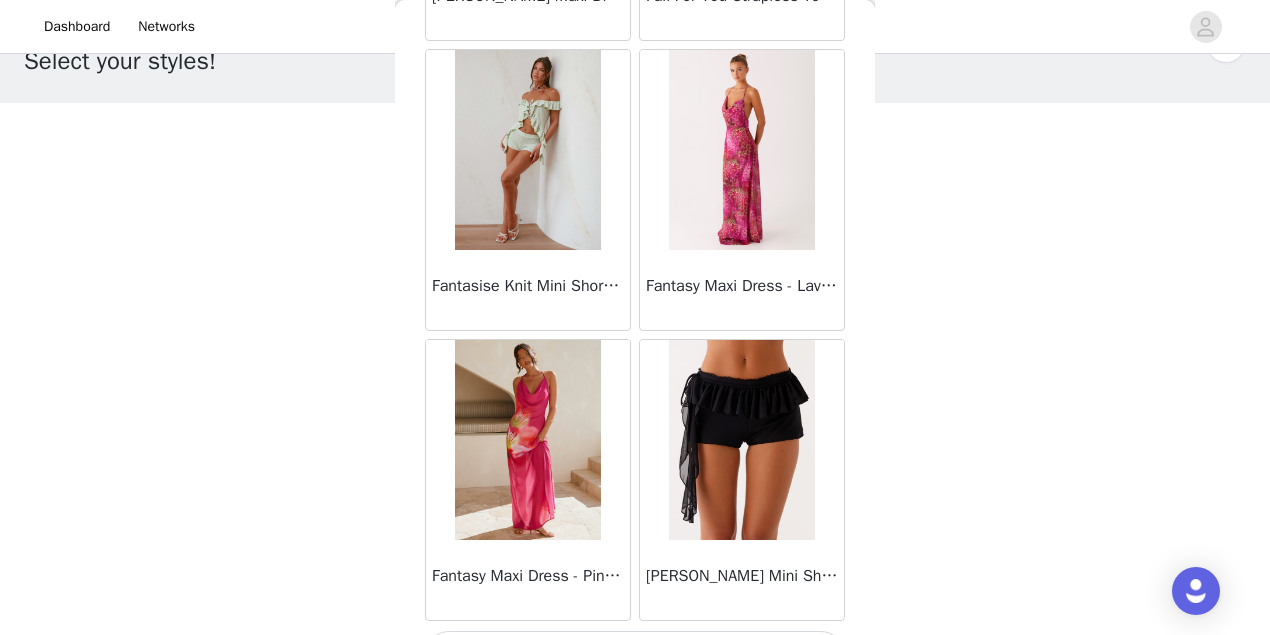 click on "Load More" at bounding box center [635, 655] 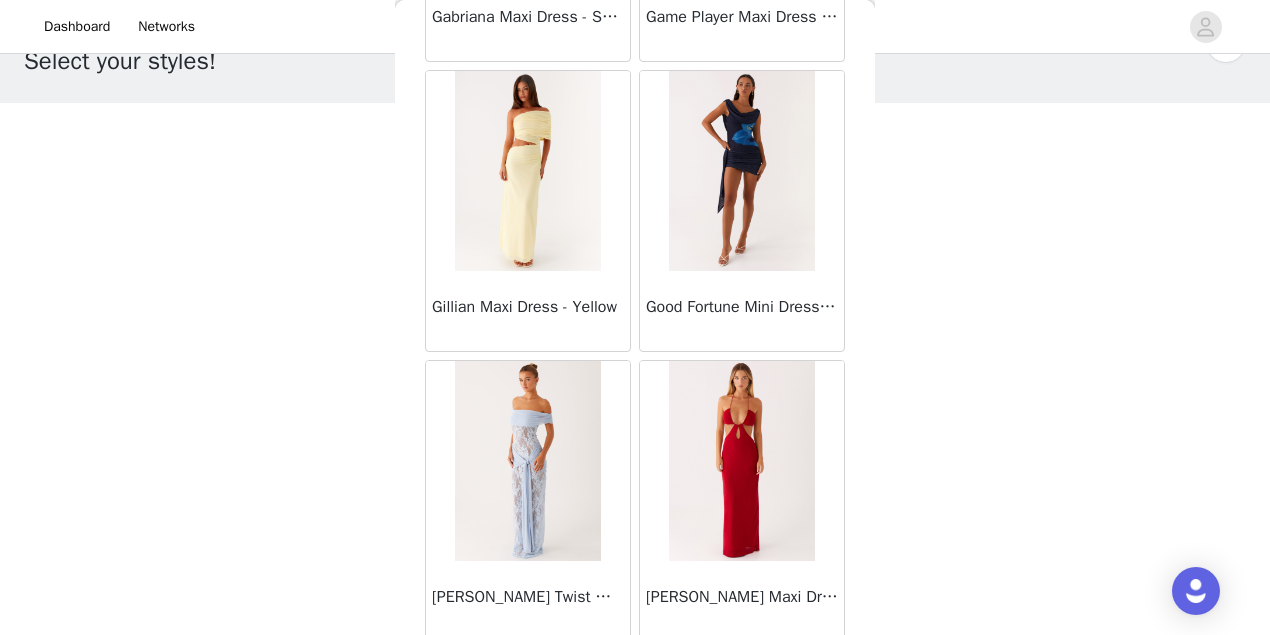 scroll, scrollTop: 25564, scrollLeft: 0, axis: vertical 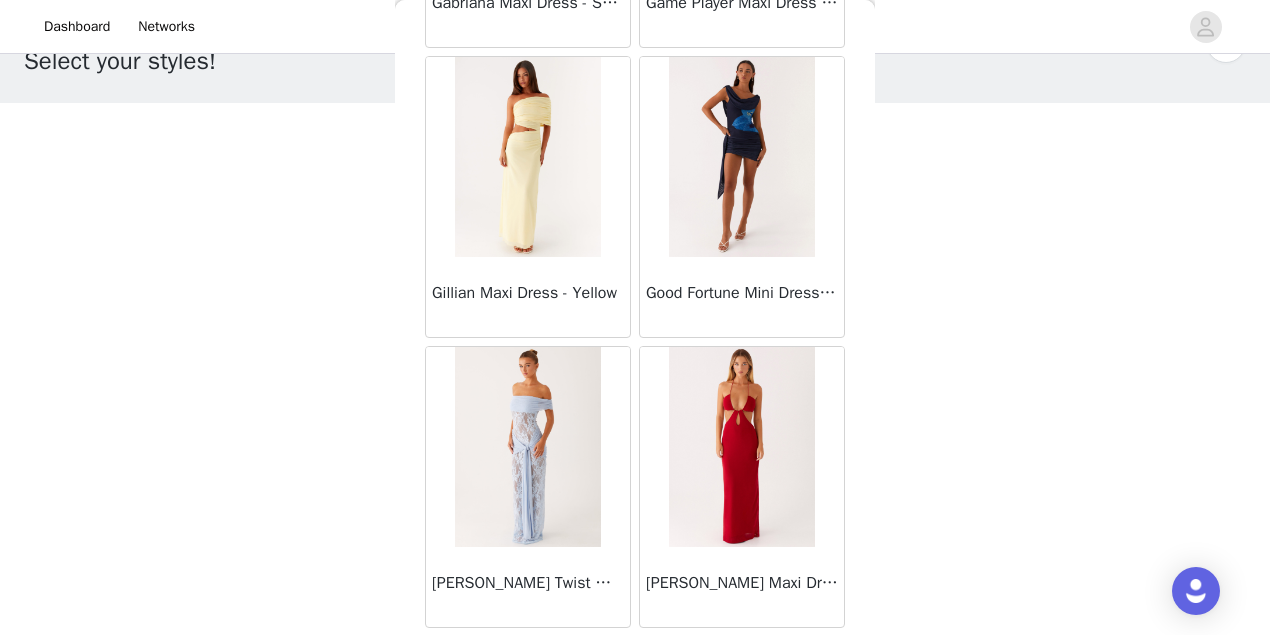 click on "Load More" at bounding box center (635, 662) 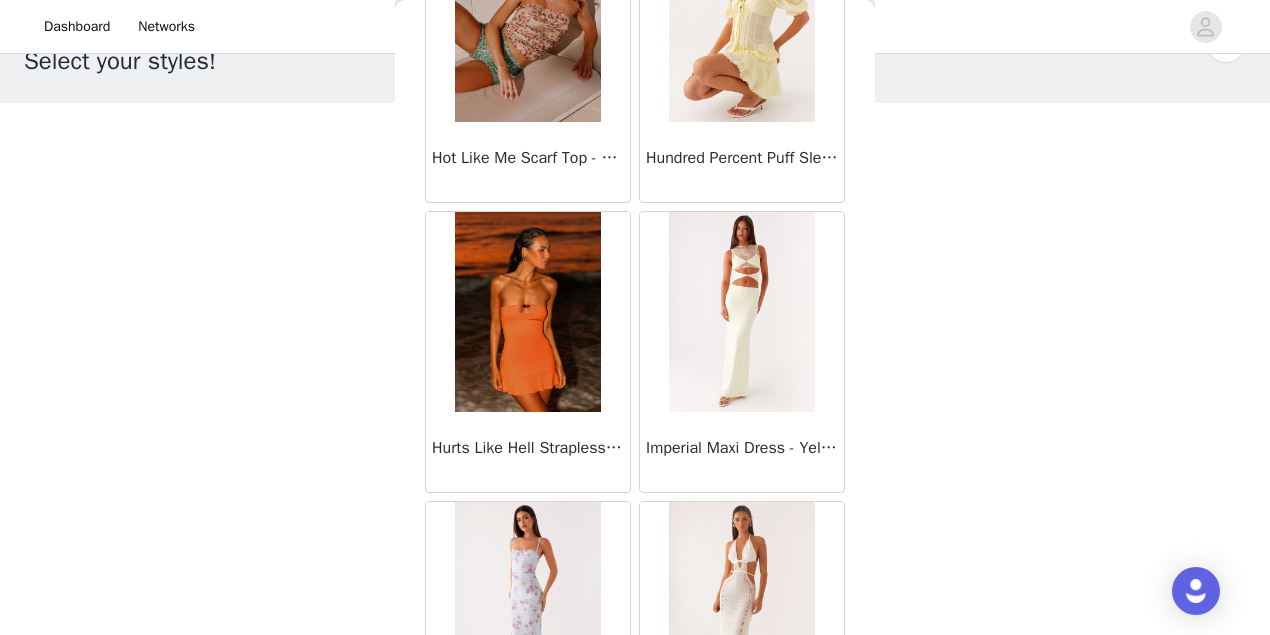scroll, scrollTop: 28458, scrollLeft: 0, axis: vertical 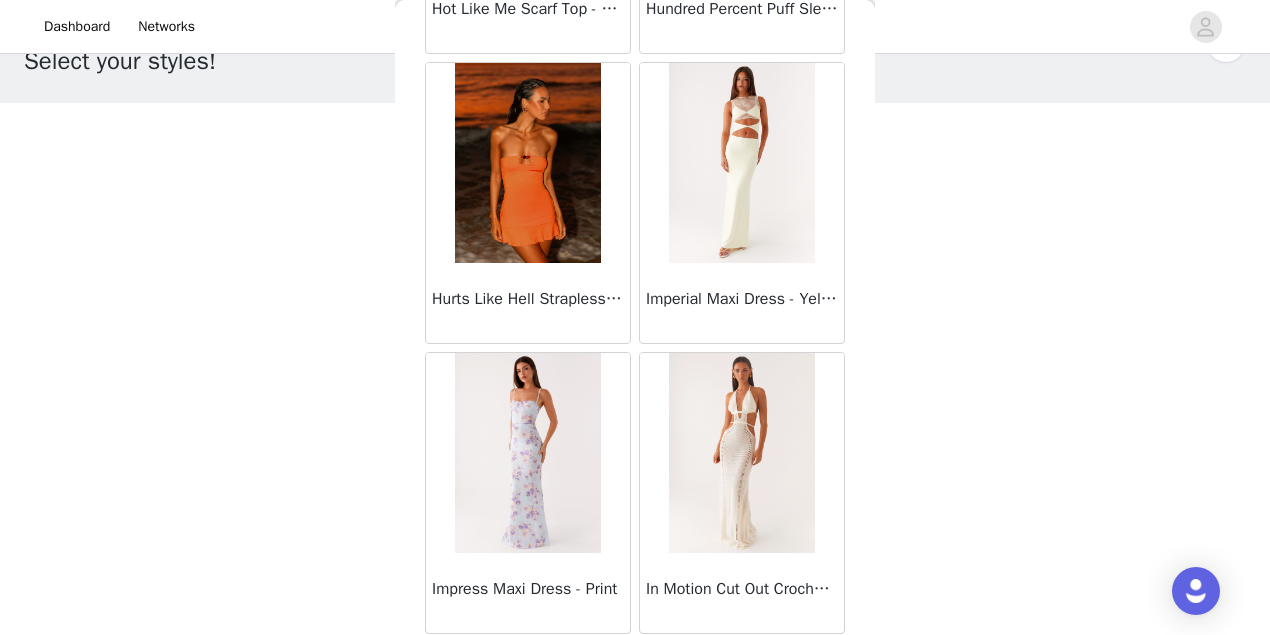 click on "Load More" at bounding box center (635, 668) 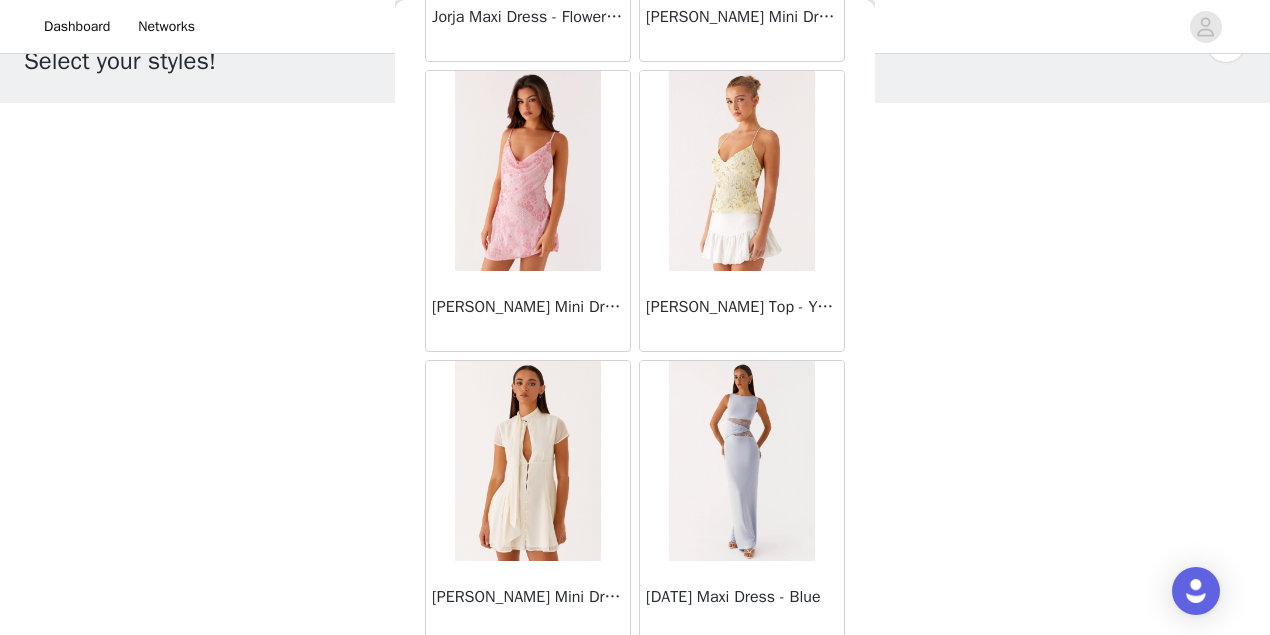 scroll, scrollTop: 31351, scrollLeft: 0, axis: vertical 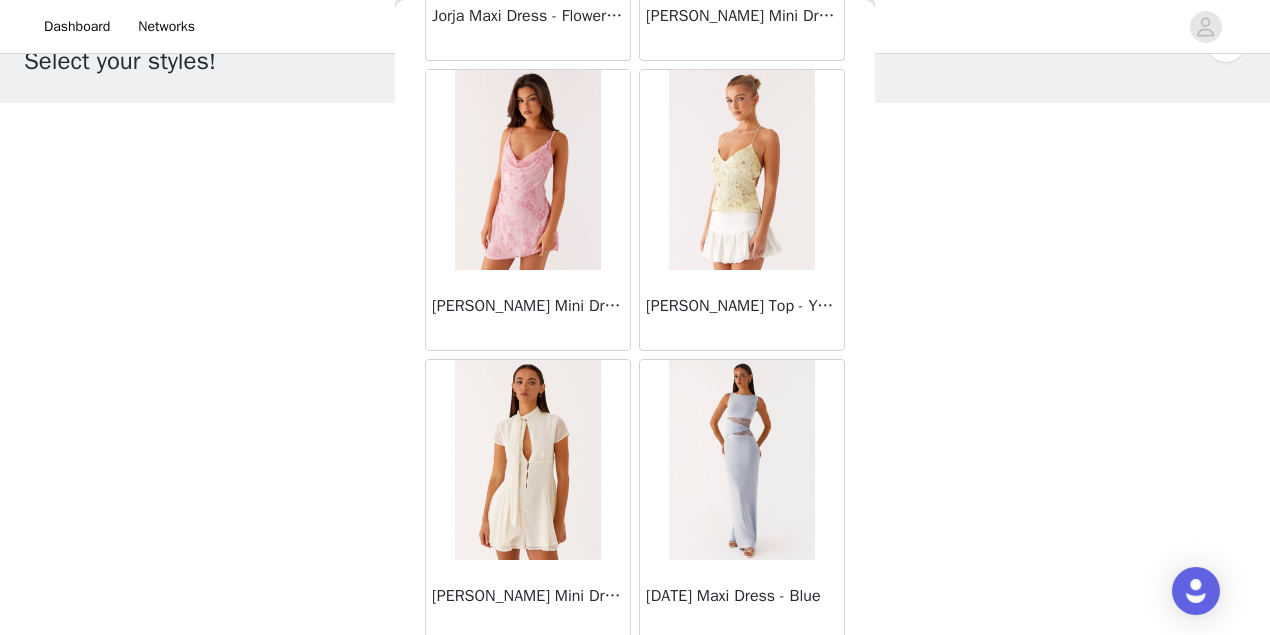 click on "Load More" at bounding box center [635, 675] 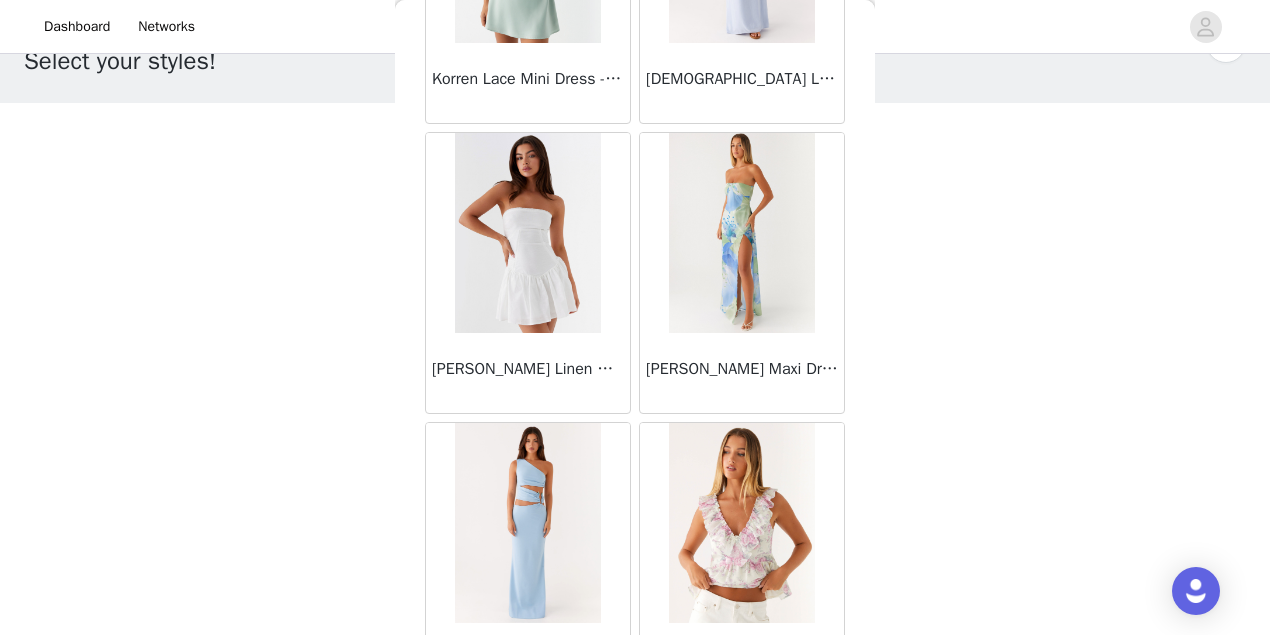 scroll, scrollTop: 34244, scrollLeft: 0, axis: vertical 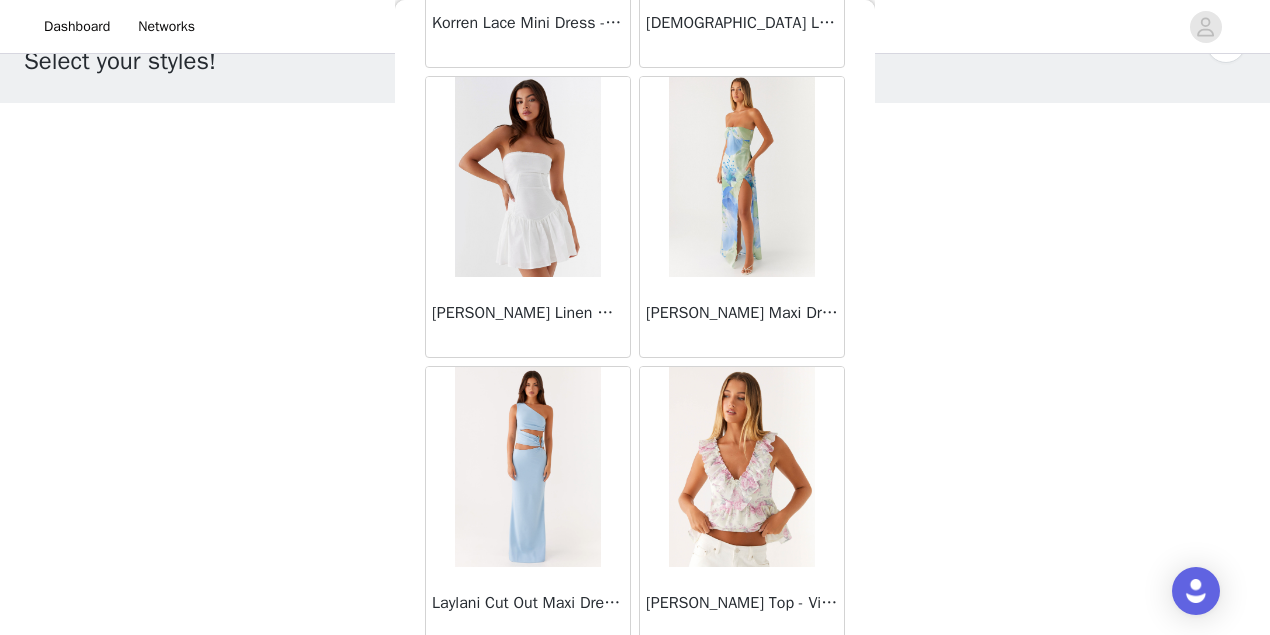 click on "Load More" at bounding box center [635, 682] 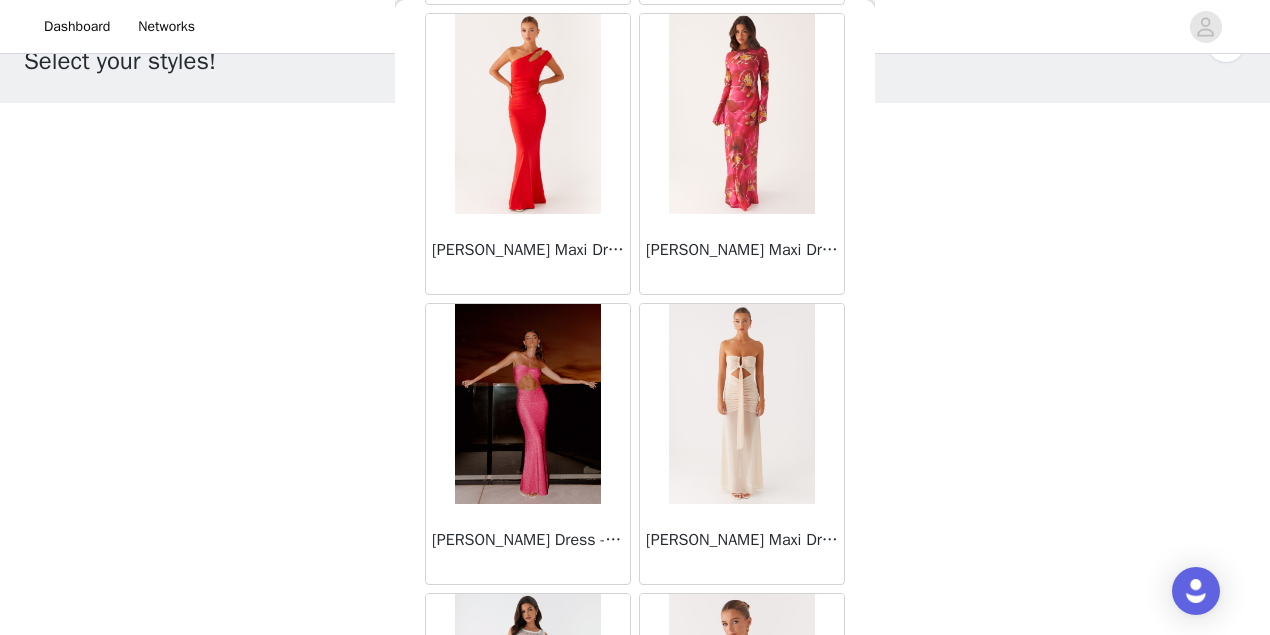 scroll, scrollTop: 36369, scrollLeft: 0, axis: vertical 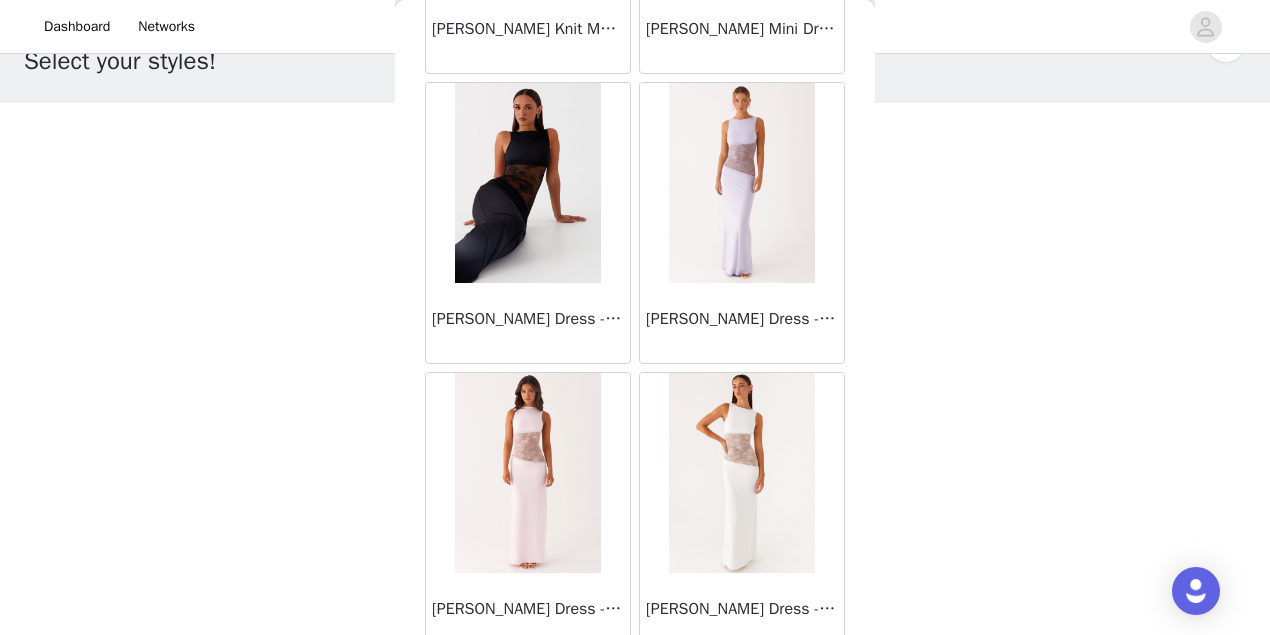 click on "Load More" at bounding box center [635, 688] 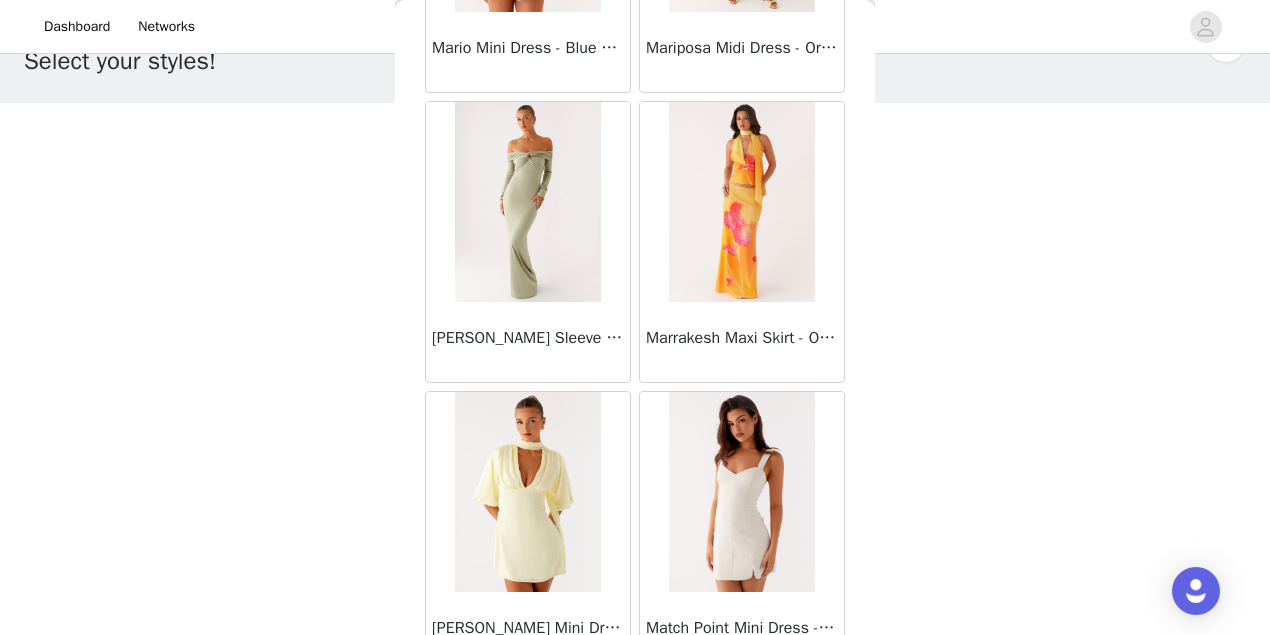 scroll, scrollTop: 40031, scrollLeft: 0, axis: vertical 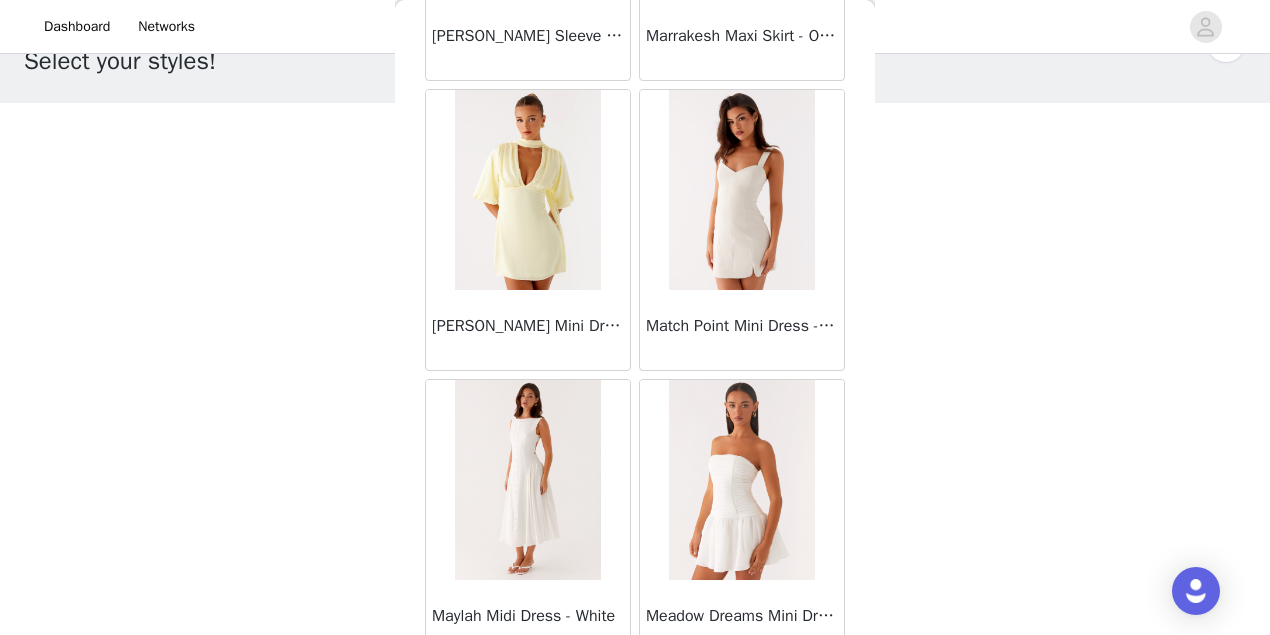 click on "Load More" at bounding box center (635, 695) 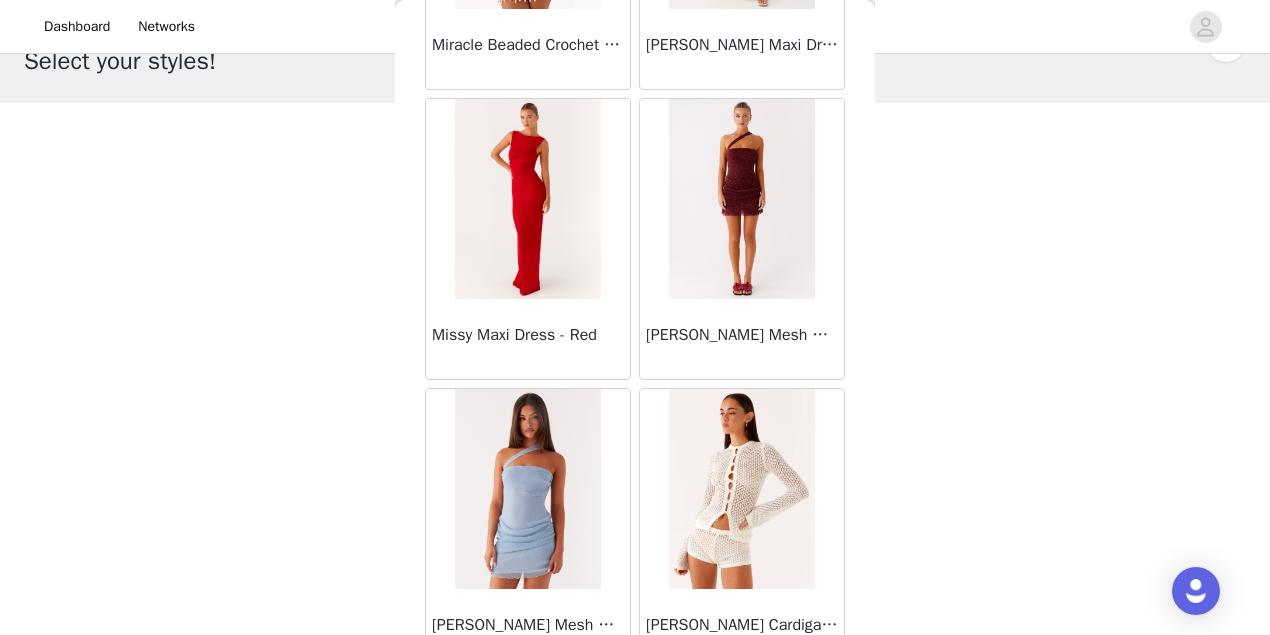 scroll, scrollTop: 42924, scrollLeft: 0, axis: vertical 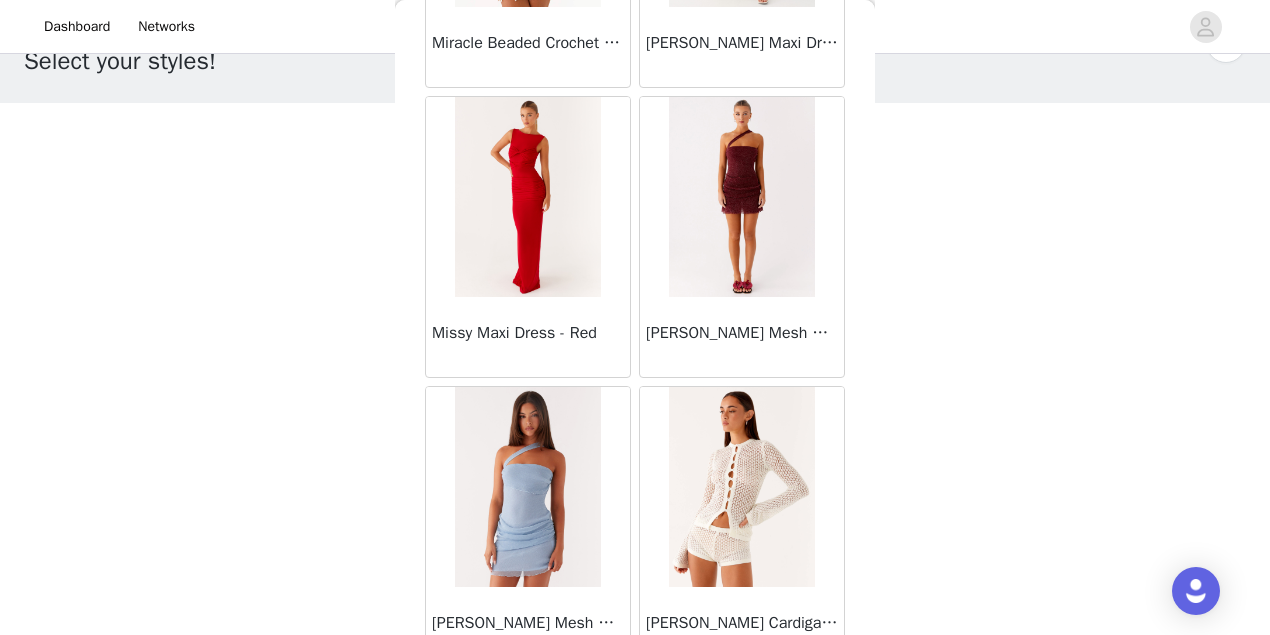 click on "Load More" at bounding box center [635, 702] 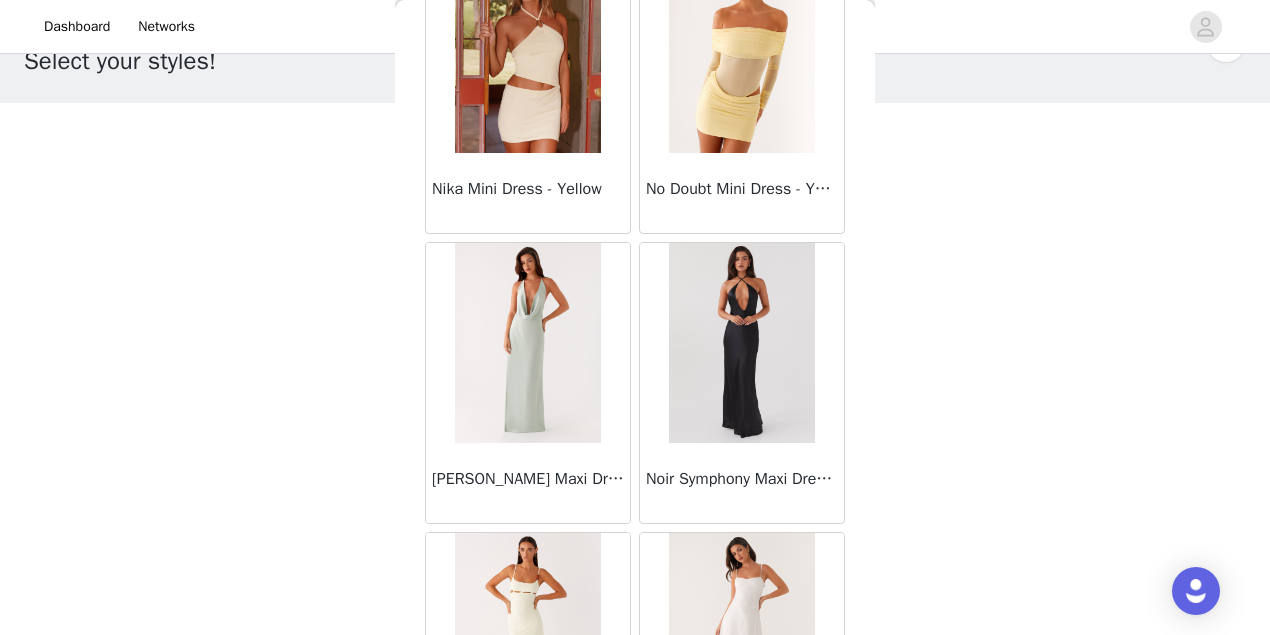 scroll, scrollTop: 45818, scrollLeft: 0, axis: vertical 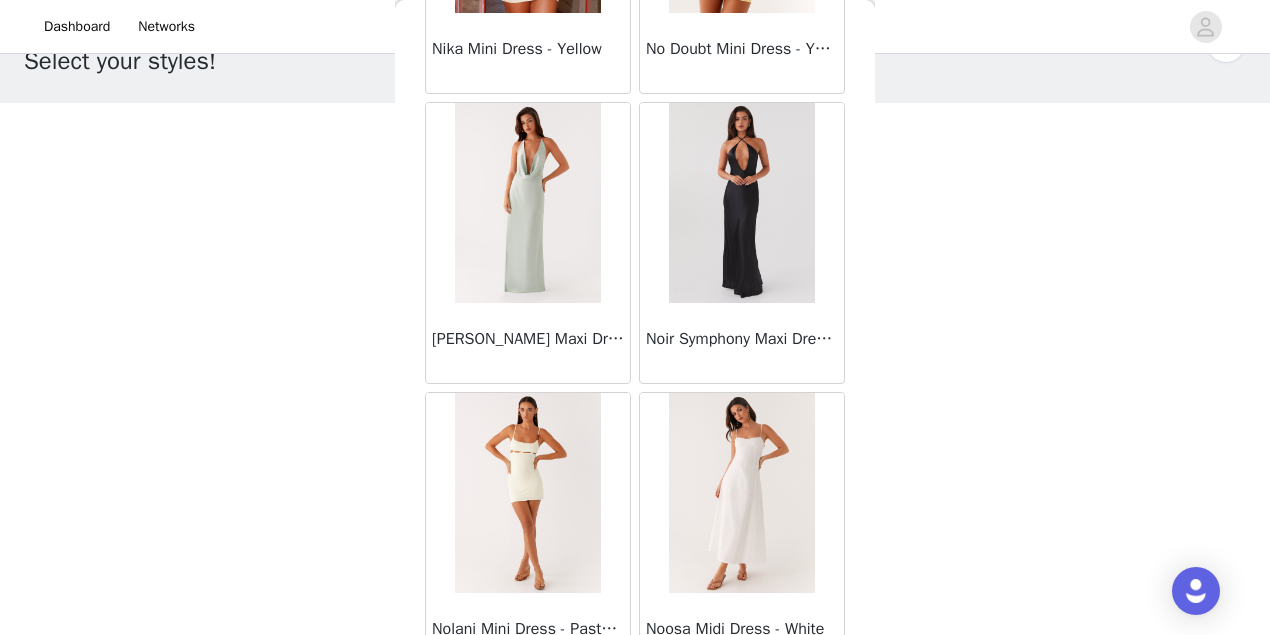 click on "Load More" at bounding box center [635, 708] 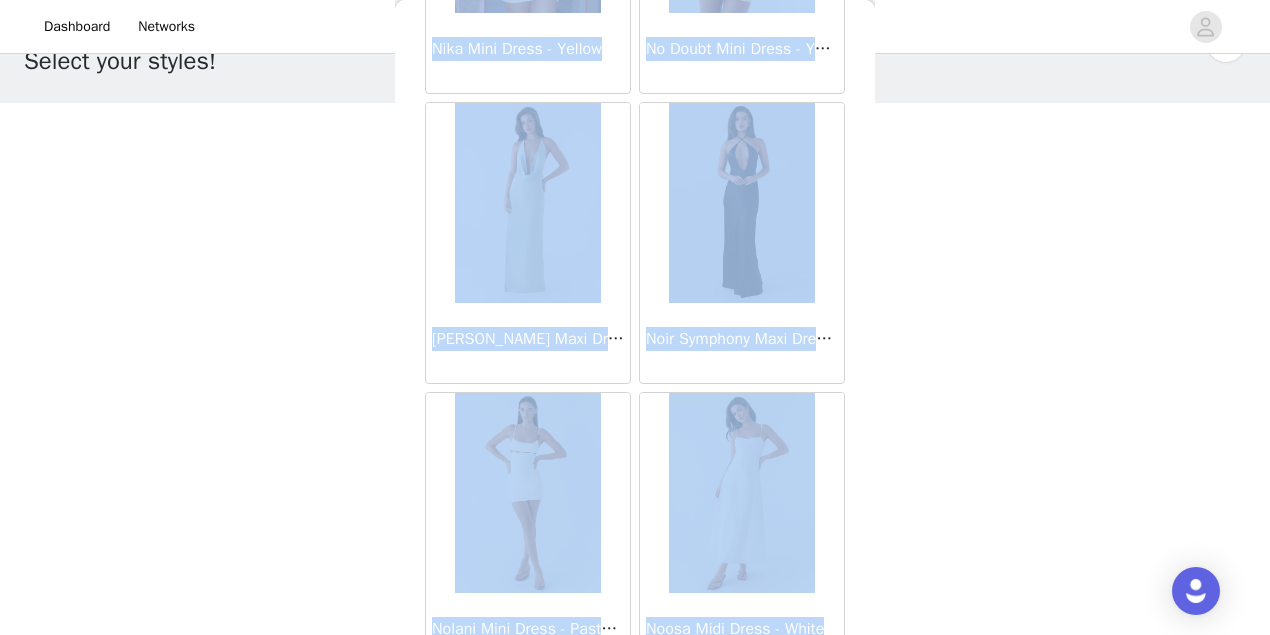 scroll, scrollTop: 45809, scrollLeft: 0, axis: vertical 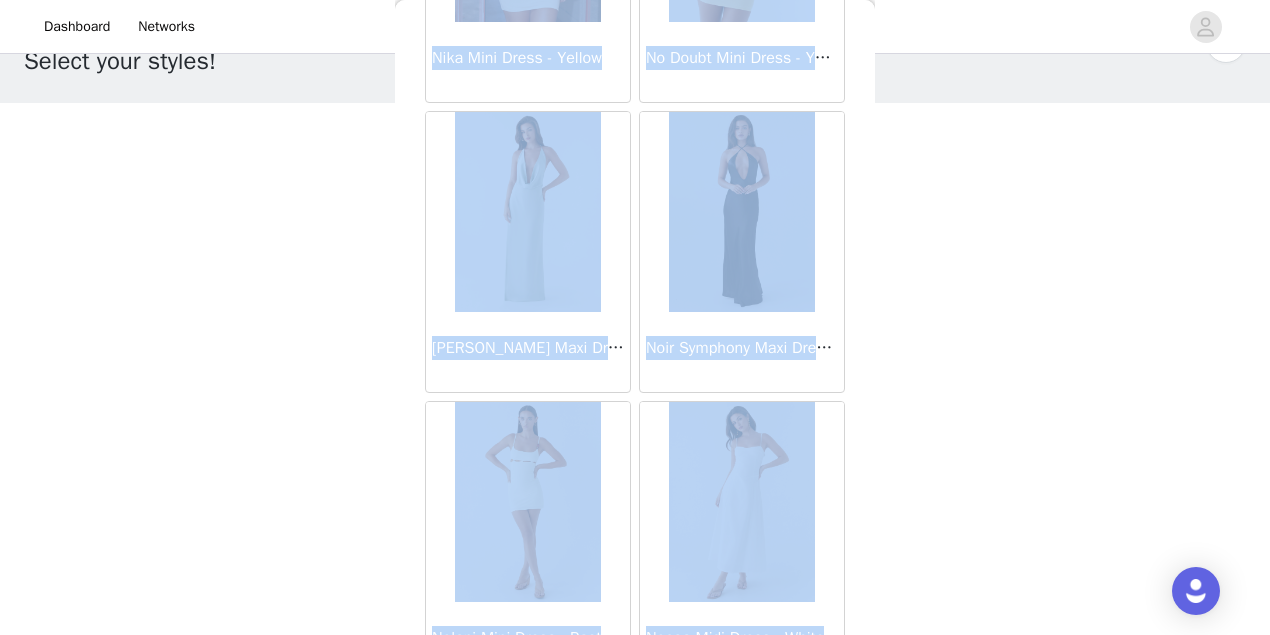 click on "STEP 1 OF 4
Select your styles!
You will receive 3 products.       1/3 Selected           Willow Chiffon Mini Dress - Yellow           Yellow, US 2       Edit   Remove     Add Product       Back       Mariella Linen Maxi Skirt - Pink       Aamari Maxi Dress - Red       Abby Mini Dress - Floral Print       Adrina Ruffle Mini Dress - Pink Floral Print       Aiva Mini Dress - Yellow Floral       Alberta Maxi Dress - Mulberry       Alden Mini Dress - Floral Print       Alexia Knit Maxi Dress - Multi       Aliah Knit Shorts - Yellow       Alicia Satin Halter Maxi Dress - Yellow       Alicia Satin Halter Mini Dress - Black       Alicia Satin Halter Mini Dress - Pastel Yellow       Alivia Mini Dress - Pink       Amerie Maxi Dress - Chocolate       Amerie Maxi Dress - Maroon       Anastasia Knit Maxi Skirt - Blue       Anastasia Maxi Dress - Blue       Anastasia Maxi Dress - Ivory       Anastasia Maxi Dress - Pink" at bounding box center (635, 318) 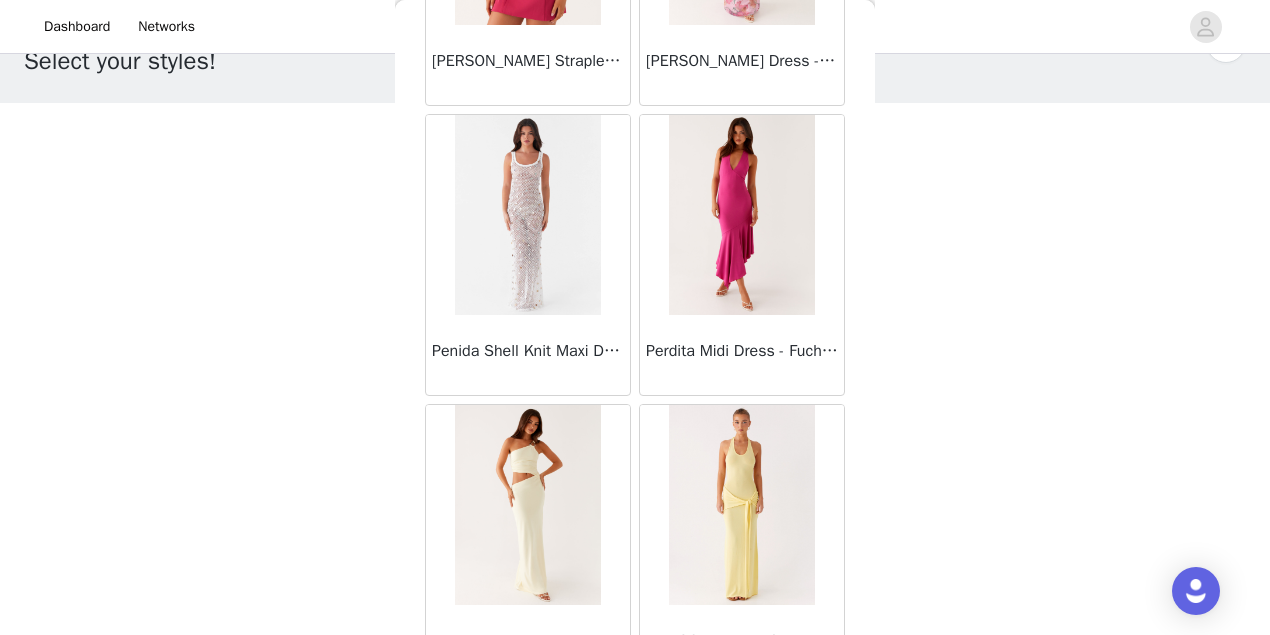 scroll, scrollTop: 48711, scrollLeft: 0, axis: vertical 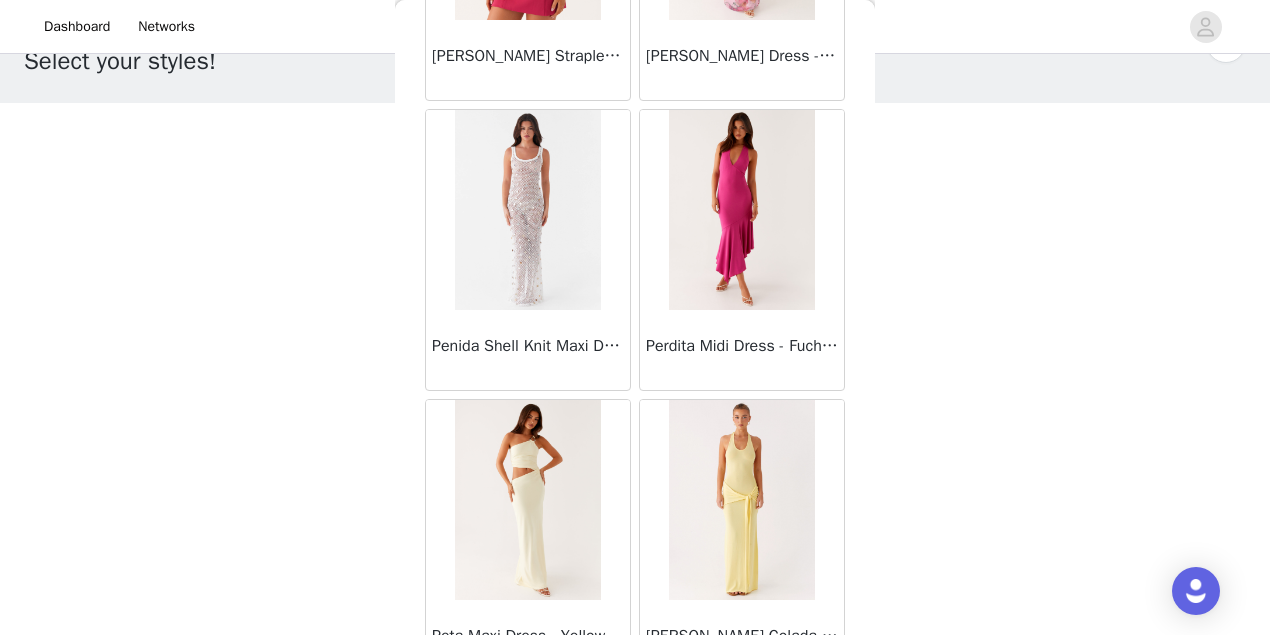 click on "Load More" at bounding box center [635, 715] 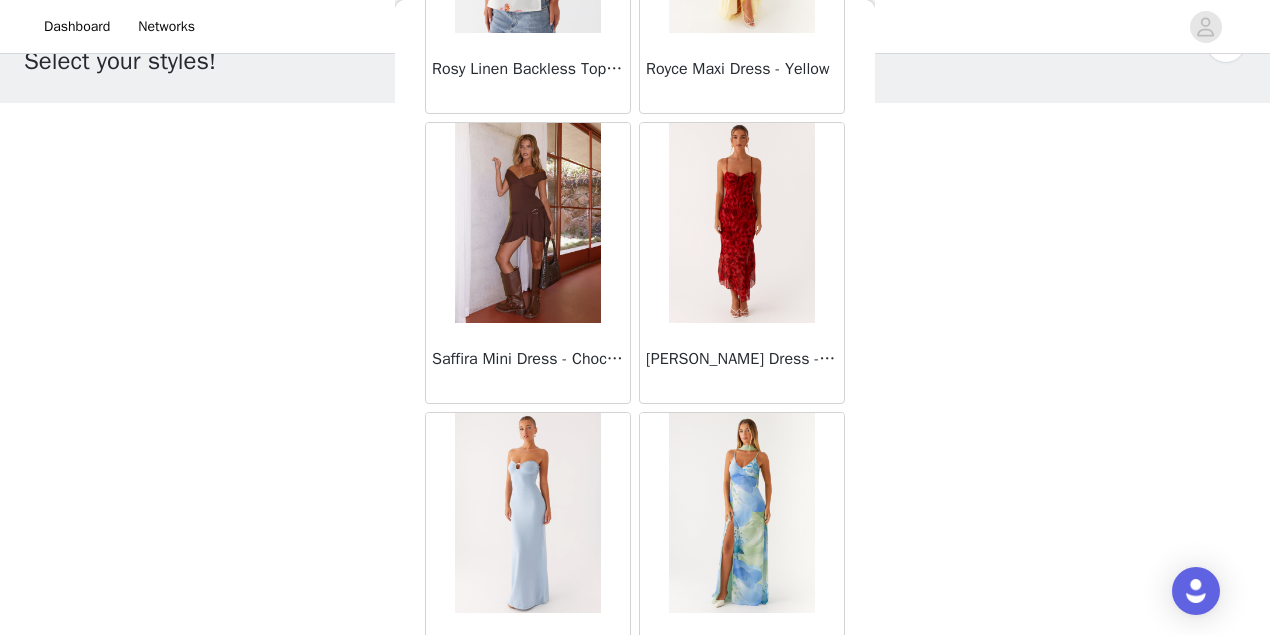 scroll, scrollTop: 51604, scrollLeft: 0, axis: vertical 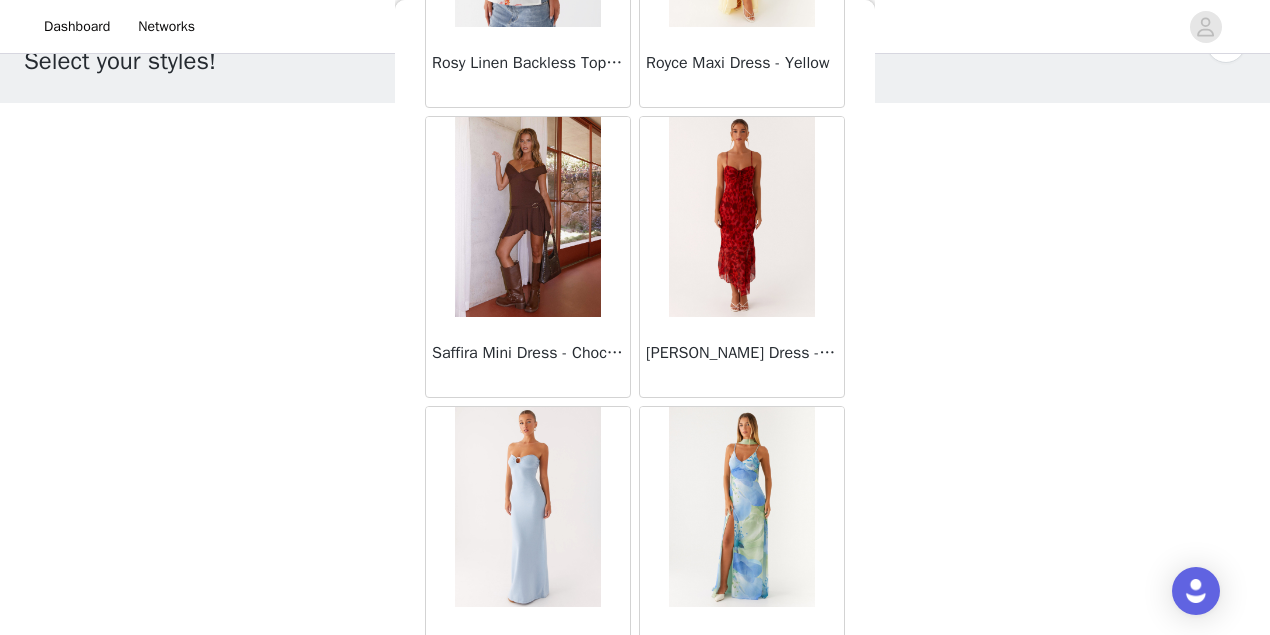 click on "Load More" at bounding box center (635, 722) 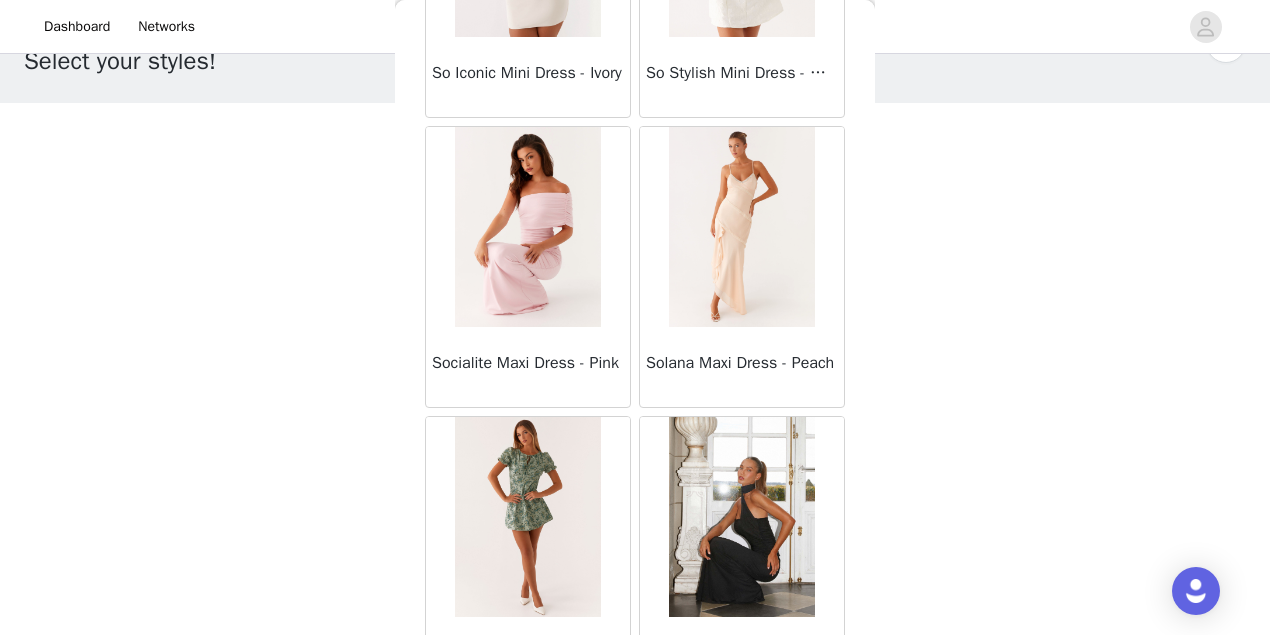 scroll, scrollTop: 54498, scrollLeft: 0, axis: vertical 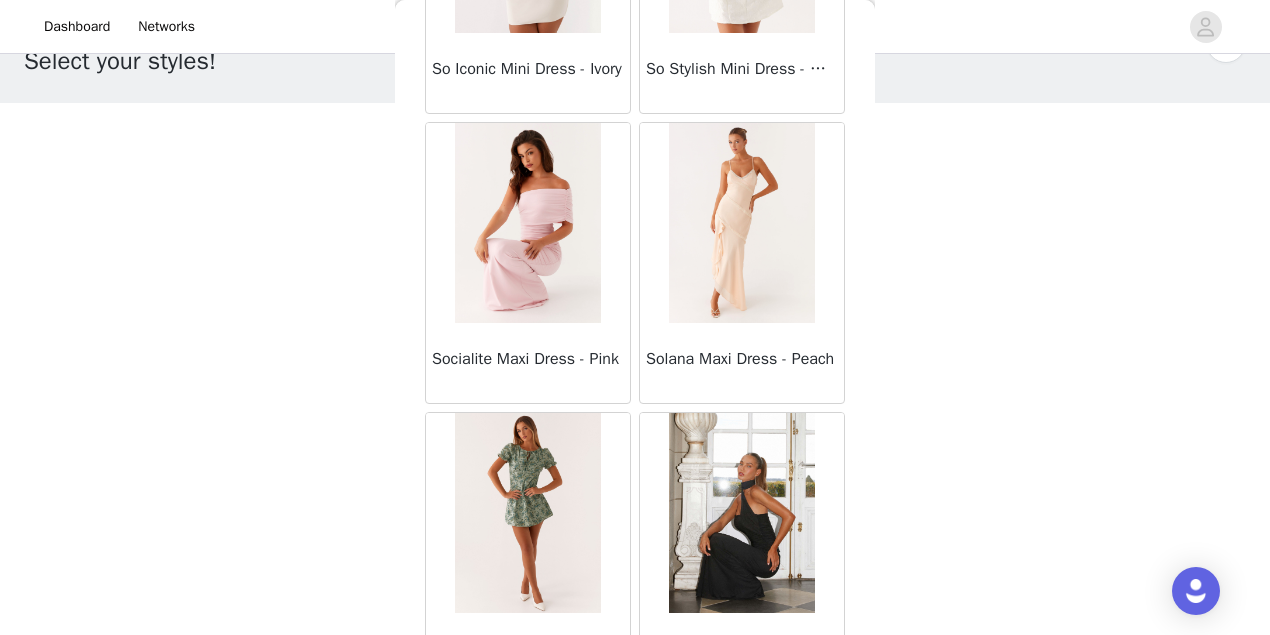click on "Load More" at bounding box center (635, 728) 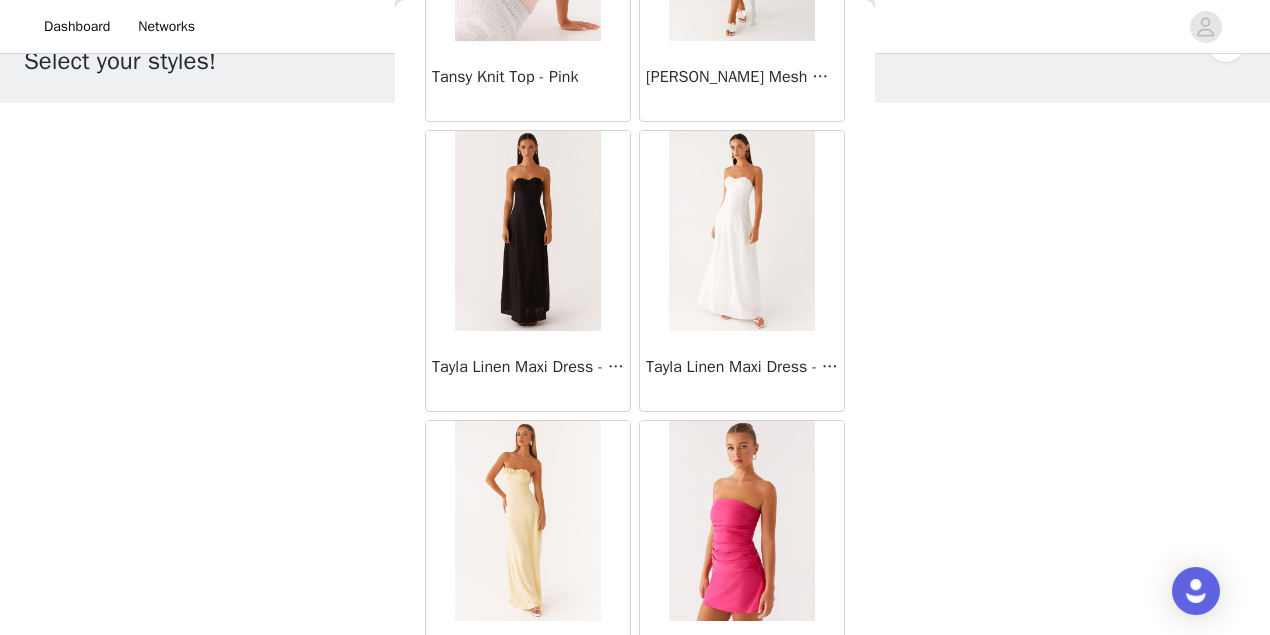 scroll, scrollTop: 57391, scrollLeft: 0, axis: vertical 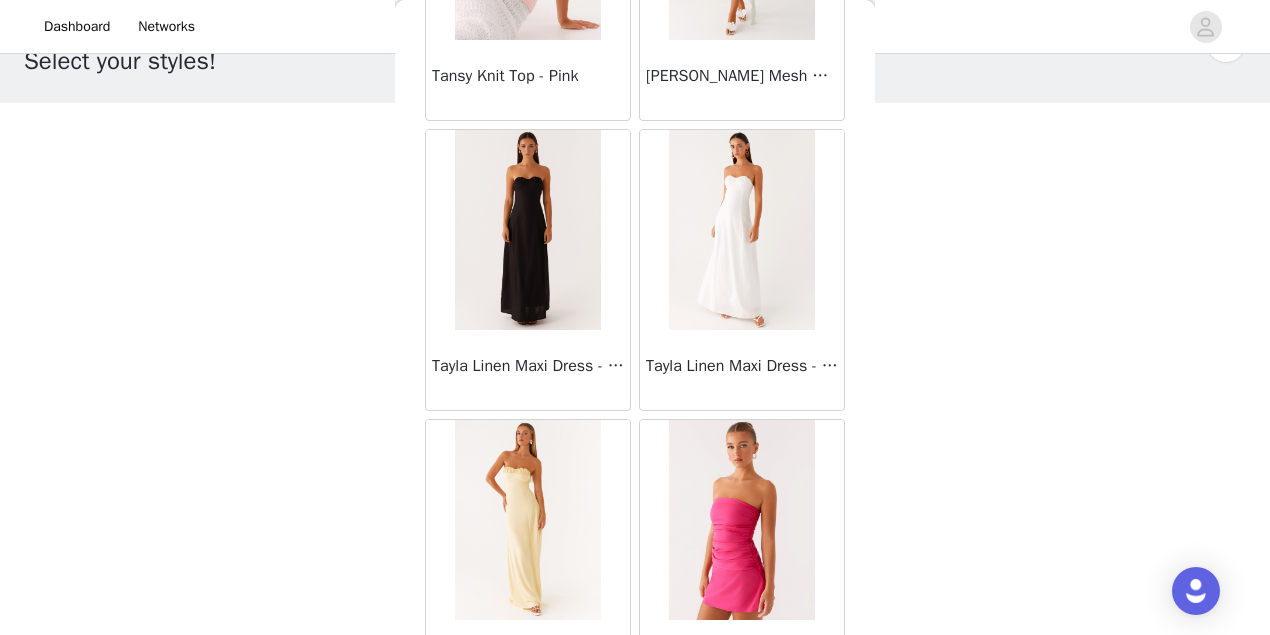 click on "Load More" at bounding box center (635, 735) 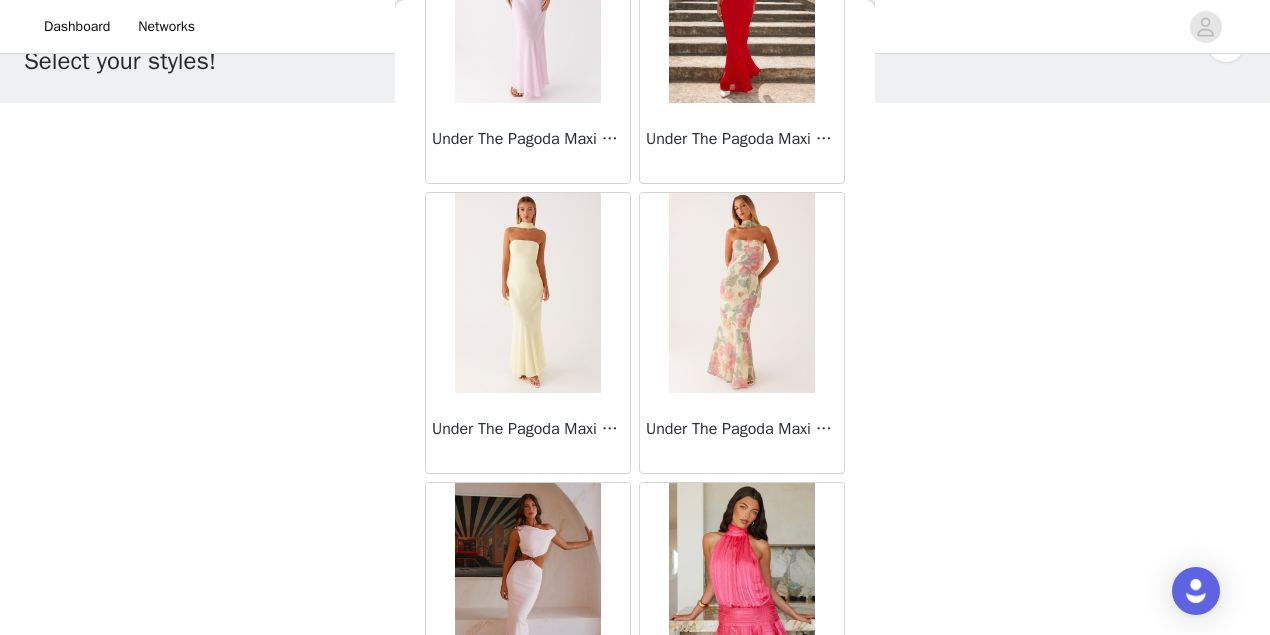scroll, scrollTop: 60284, scrollLeft: 0, axis: vertical 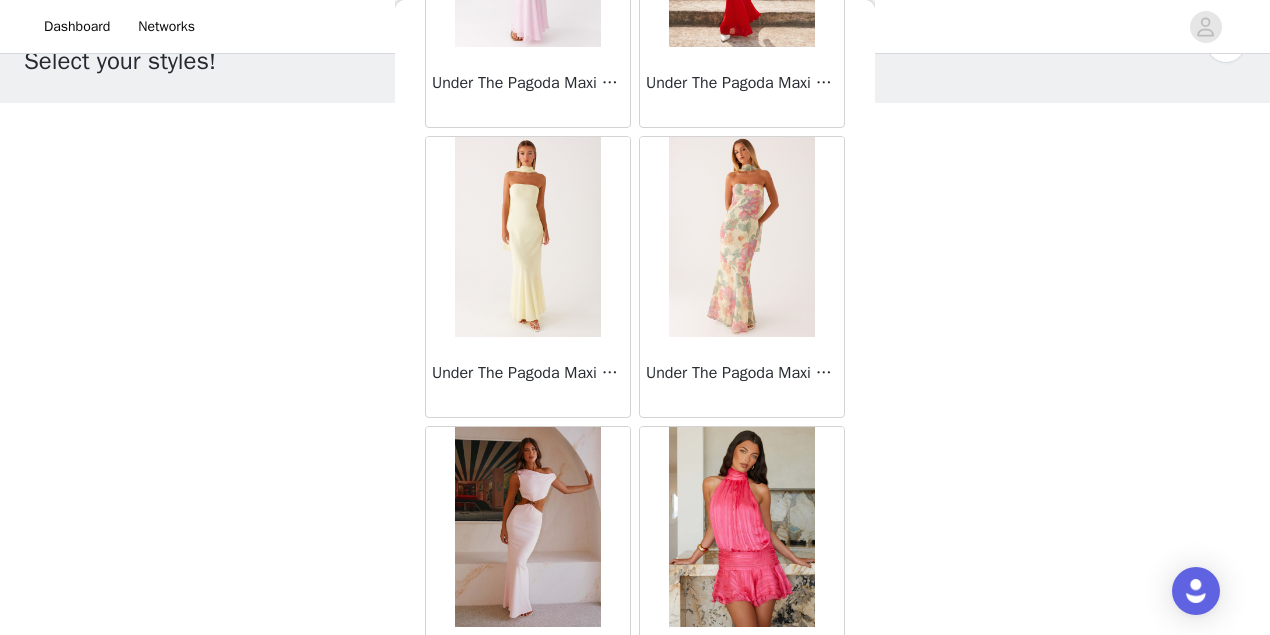click on "Load More" at bounding box center (635, 742) 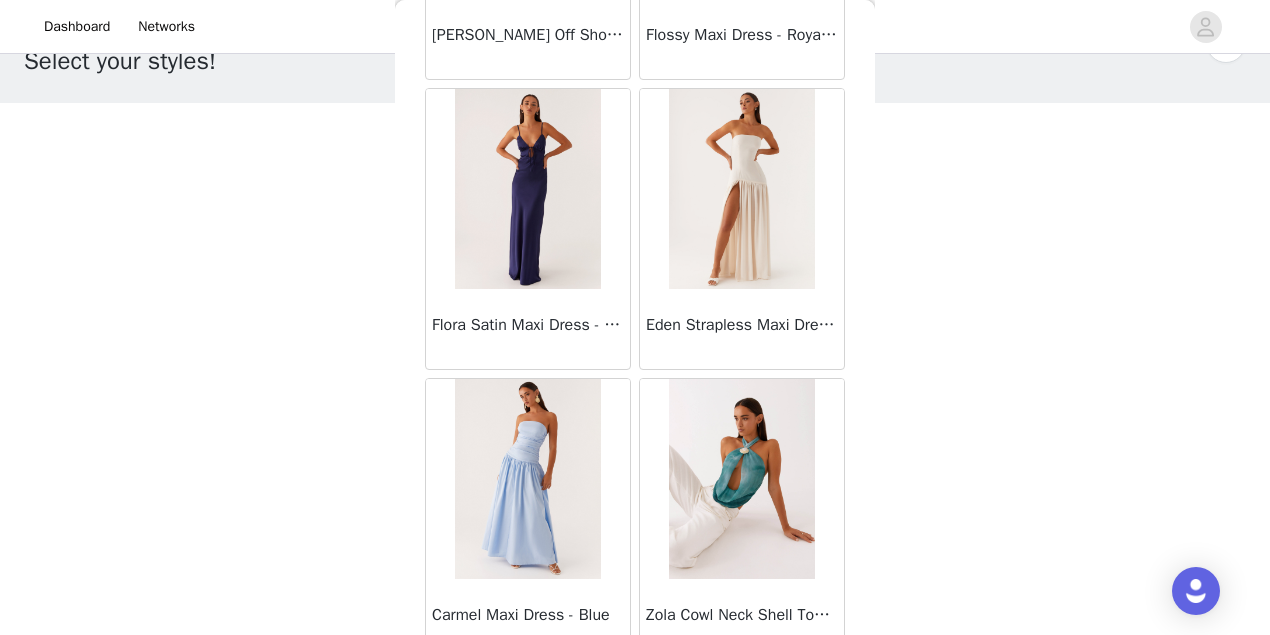 scroll, scrollTop: 63178, scrollLeft: 0, axis: vertical 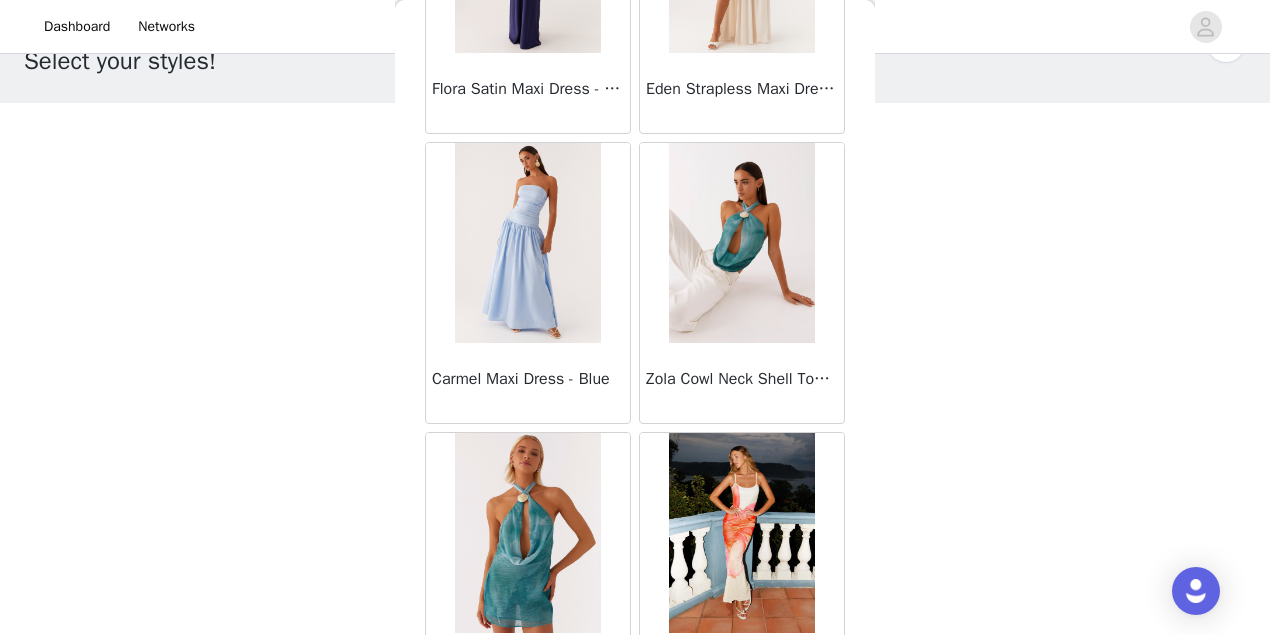 click on "Load More" at bounding box center [635, 748] 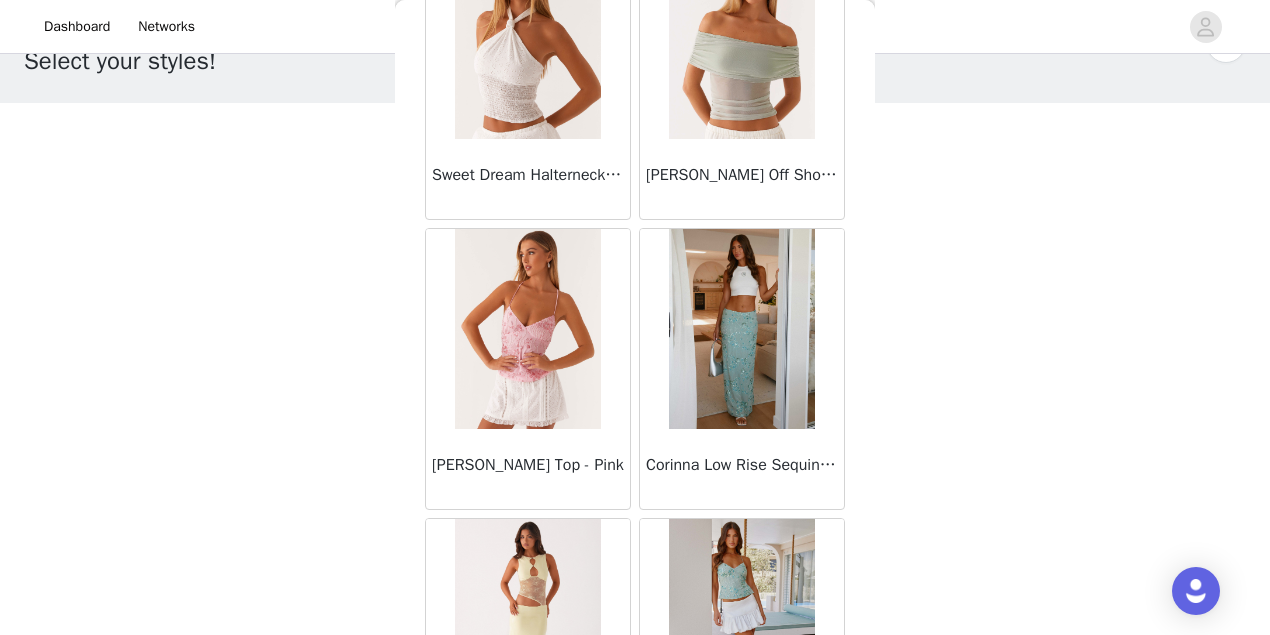 scroll, scrollTop: 66071, scrollLeft: 0, axis: vertical 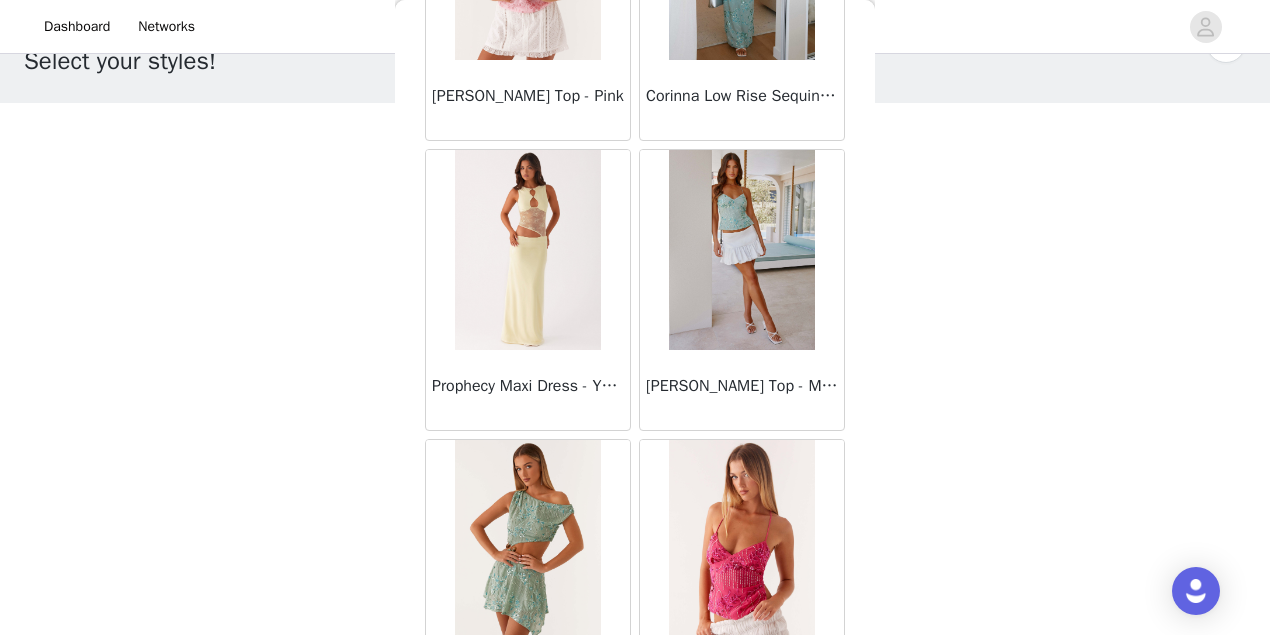 click on "Load More" at bounding box center [635, 755] 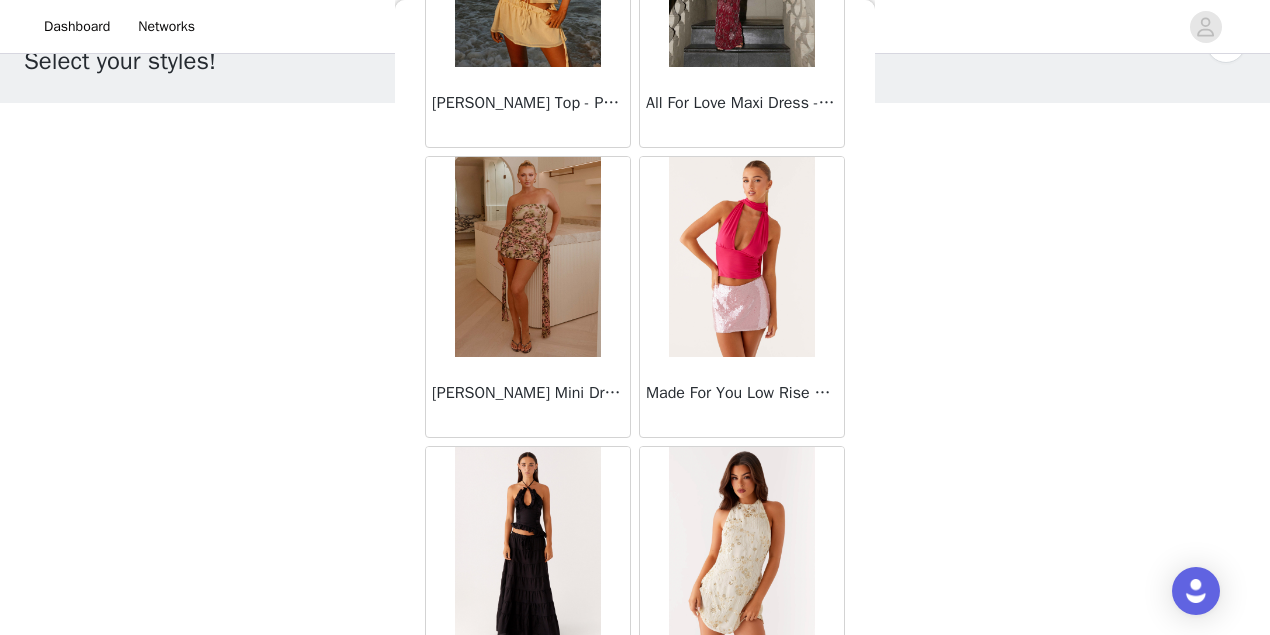 scroll, scrollTop: 68964, scrollLeft: 0, axis: vertical 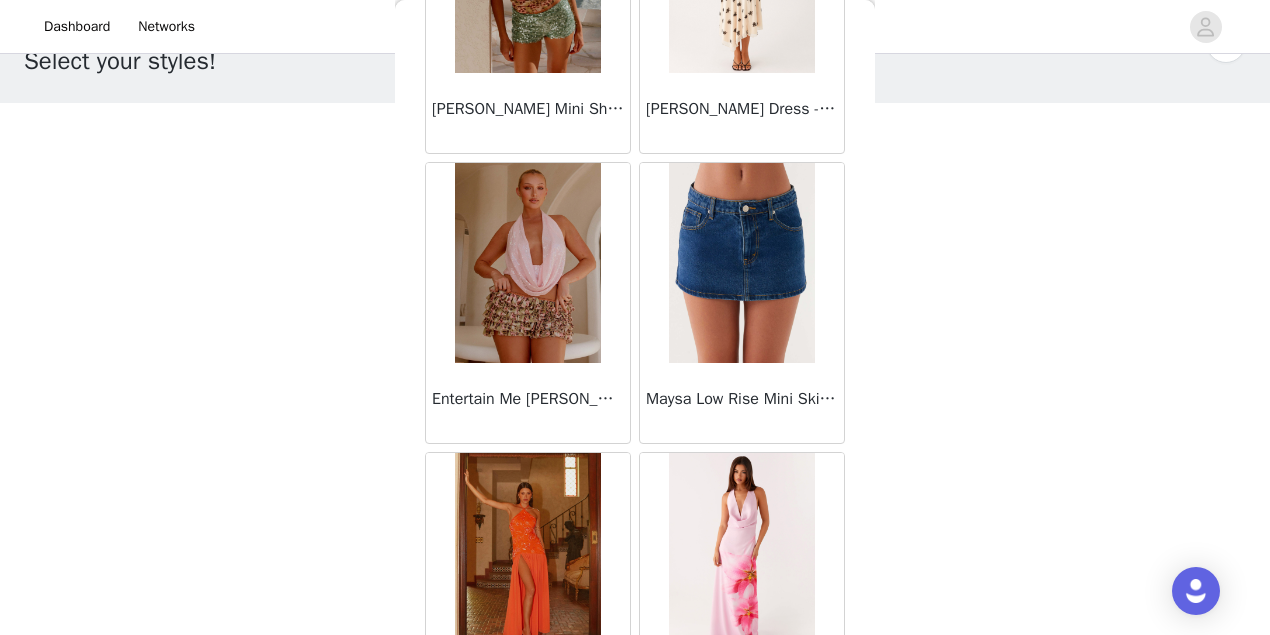 click on "Load More" at bounding box center (635, 768) 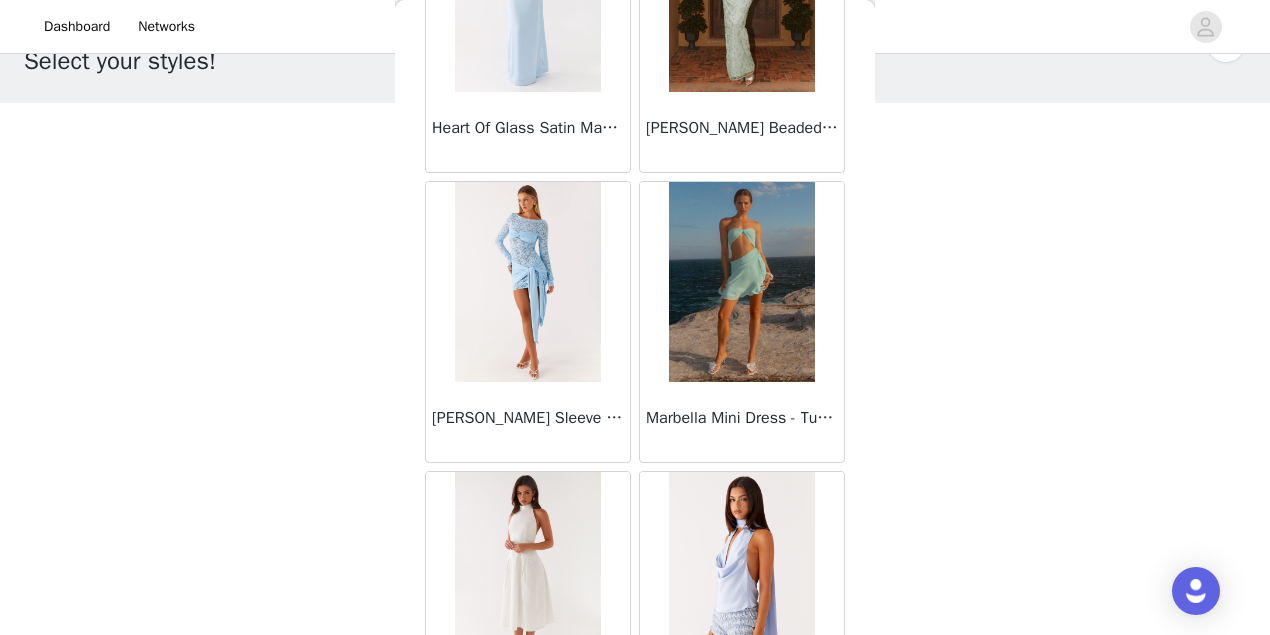 scroll, scrollTop: 74751, scrollLeft: 0, axis: vertical 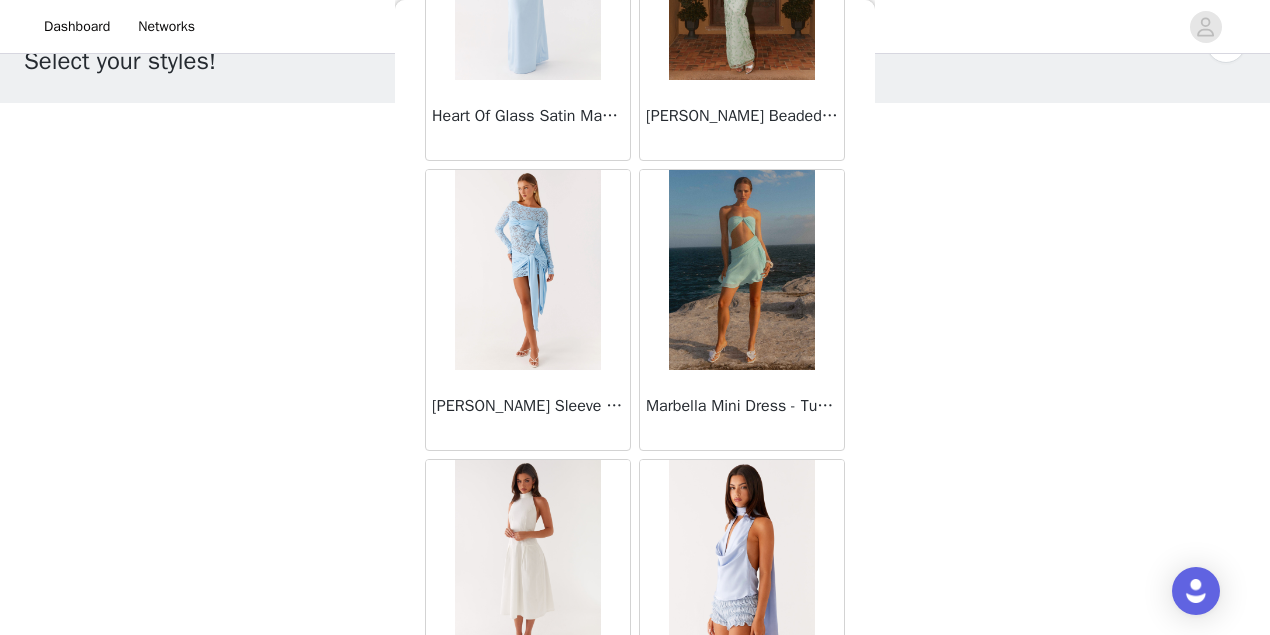 click on "Load More" at bounding box center (635, 775) 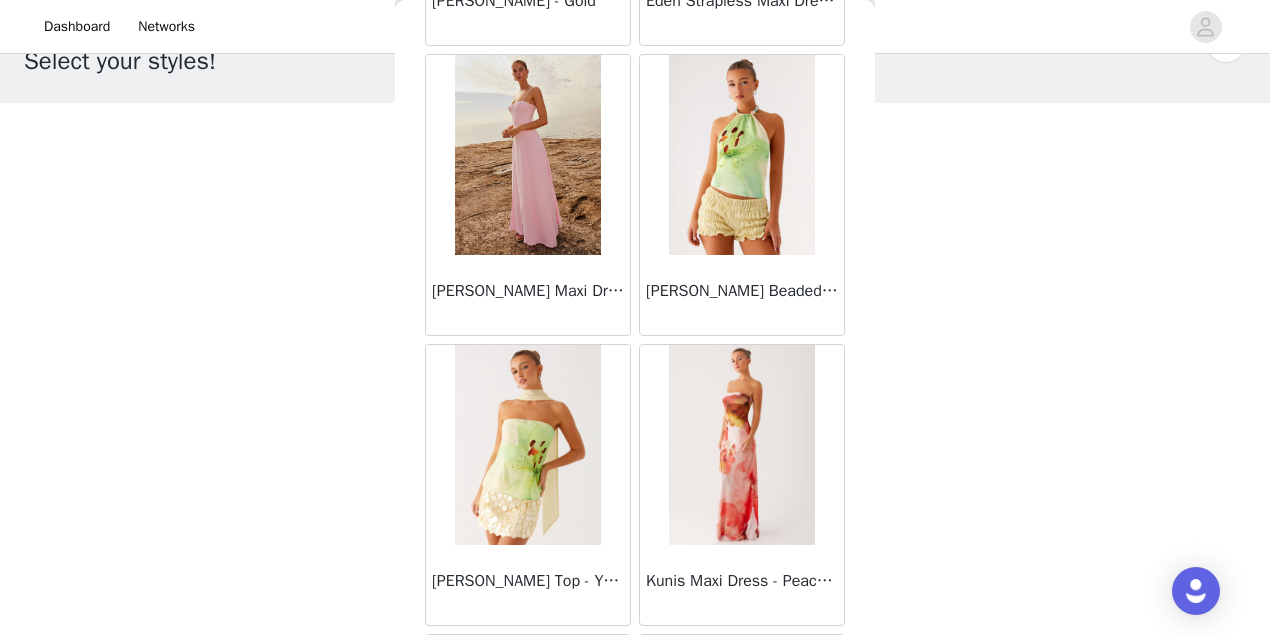 scroll, scrollTop: 77644, scrollLeft: 0, axis: vertical 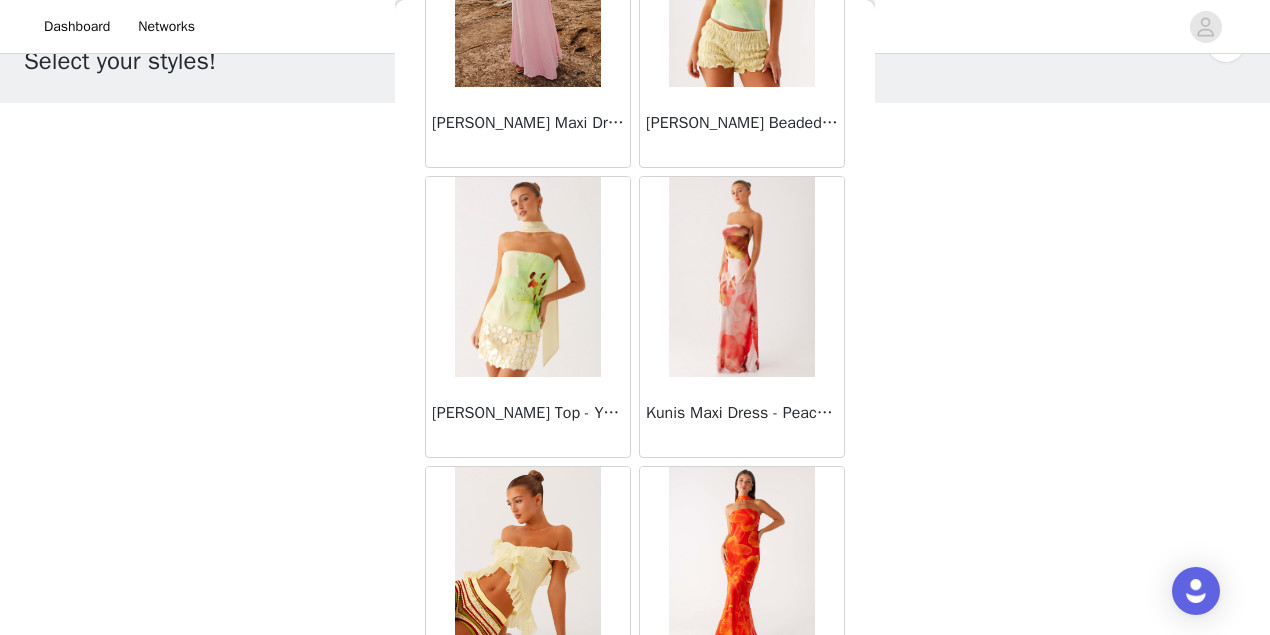click on "Load More" at bounding box center [635, 782] 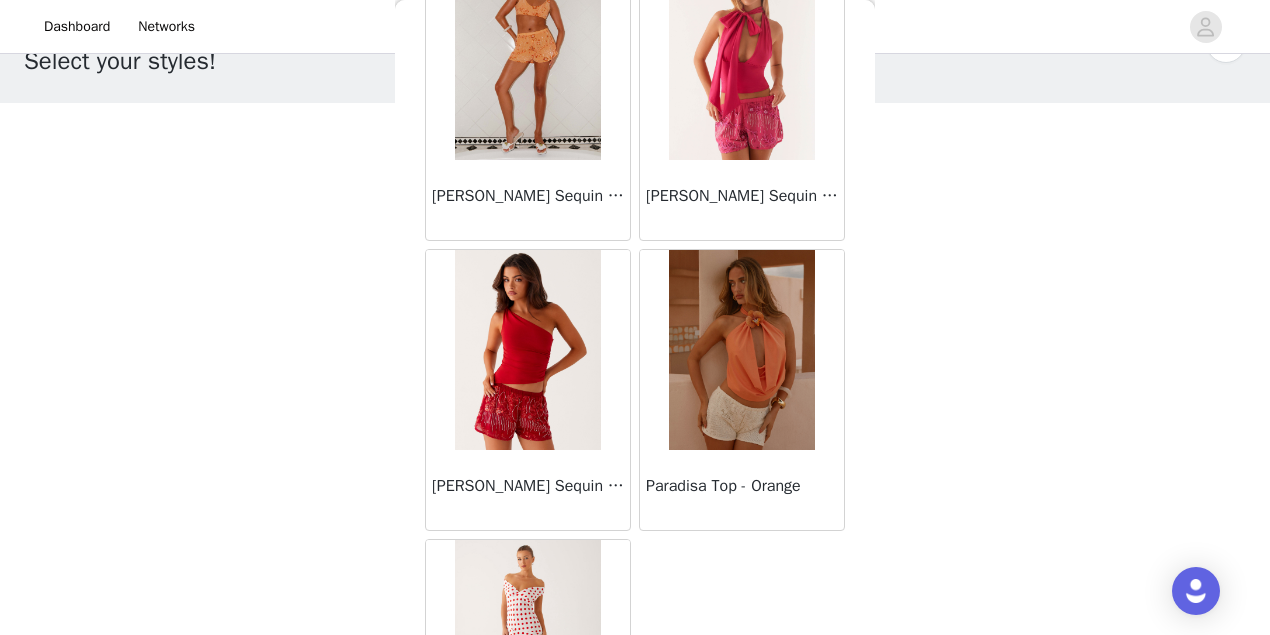 scroll, scrollTop: 80474, scrollLeft: 0, axis: vertical 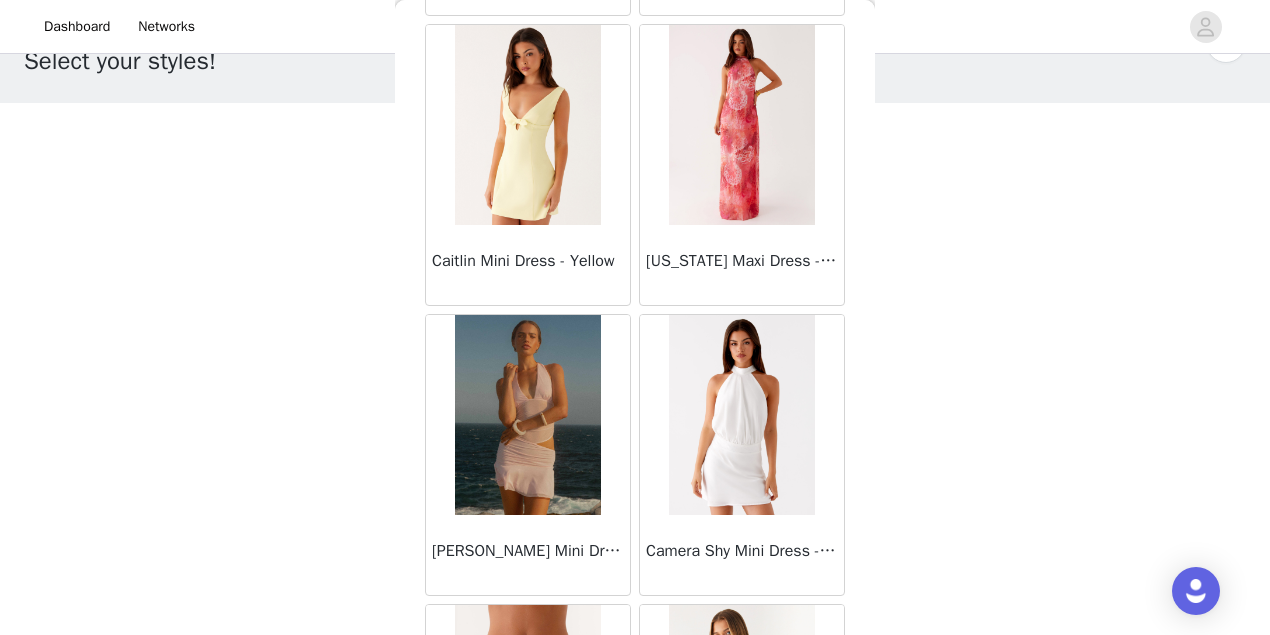 click at bounding box center (741, 125) 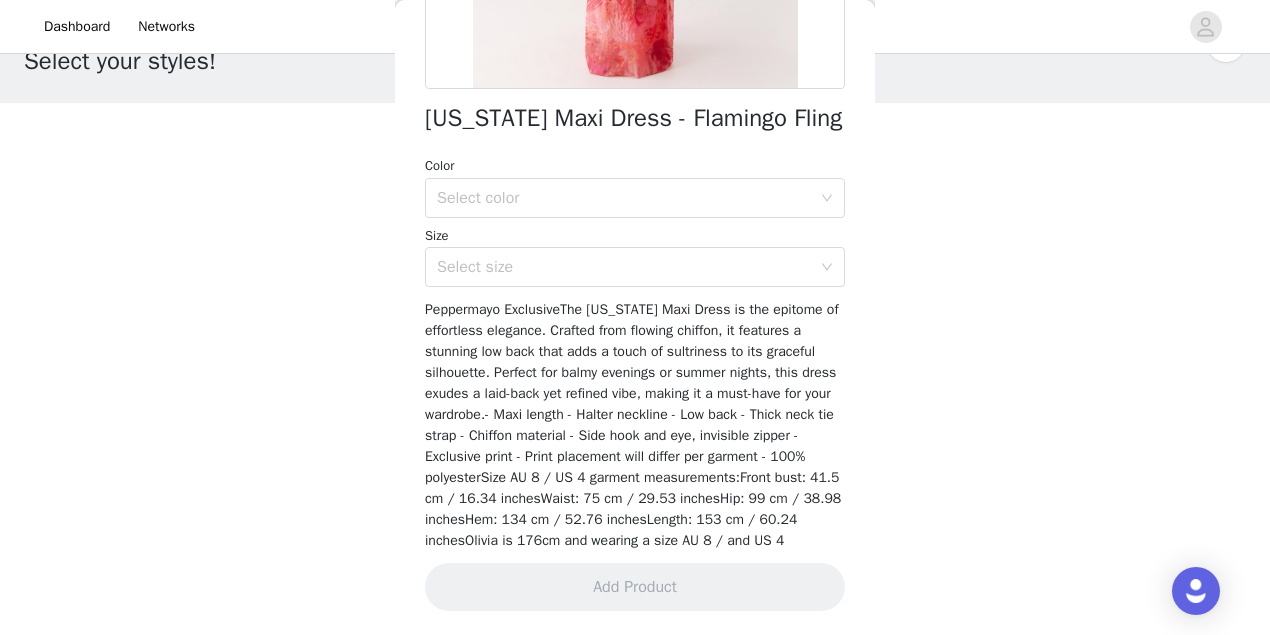 scroll, scrollTop: 488, scrollLeft: 0, axis: vertical 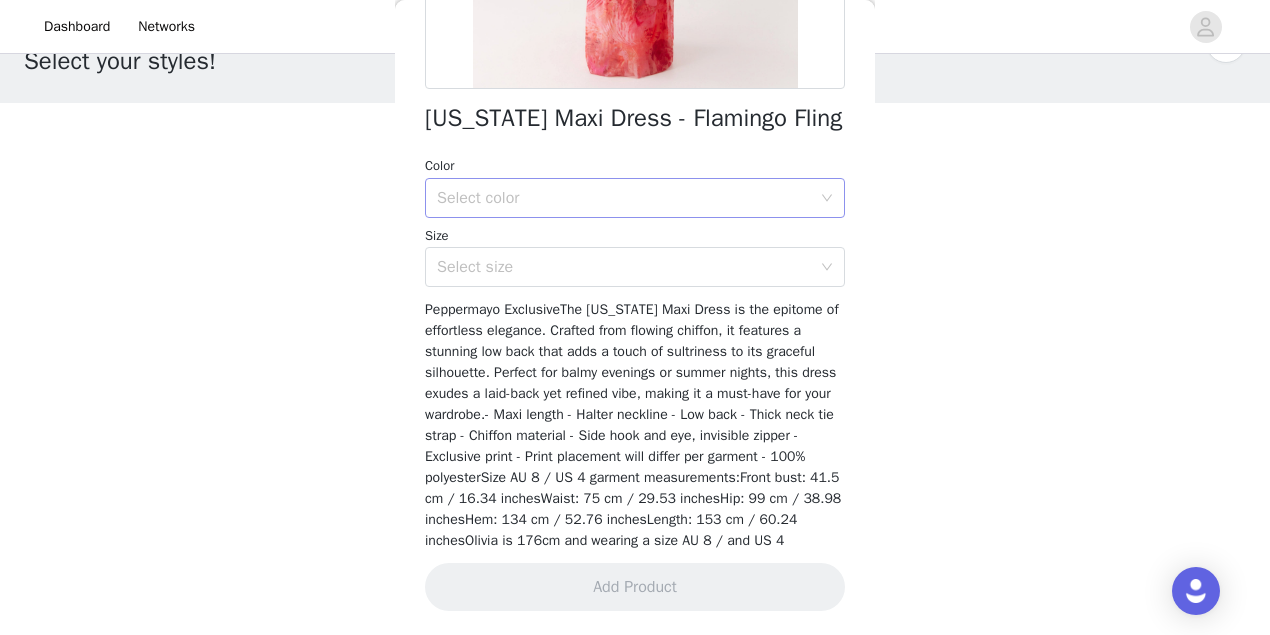 click on "Select color" at bounding box center [624, 198] 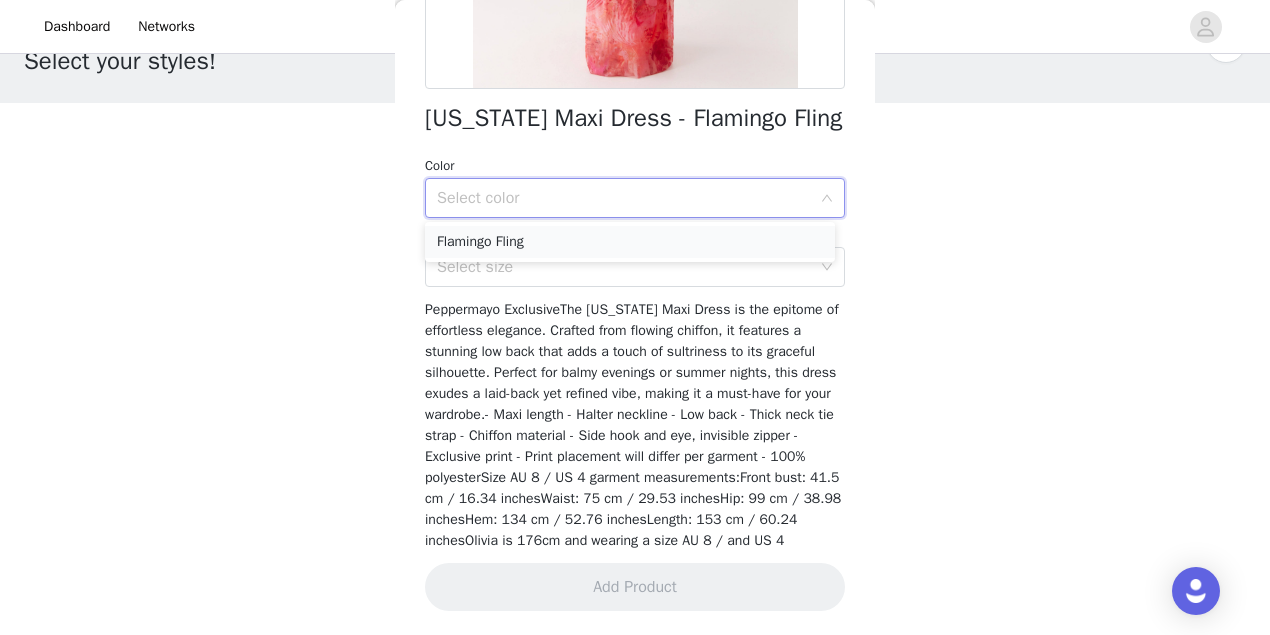 click on "Flamingo Fling" at bounding box center [630, 242] 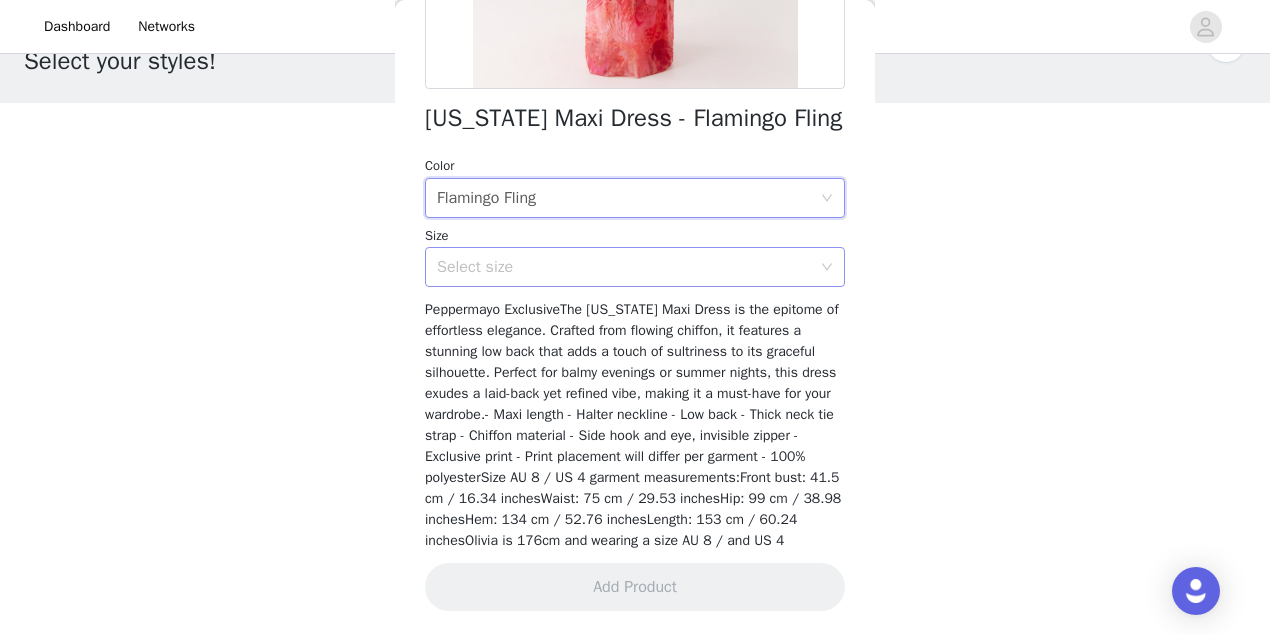 click on "Select size" at bounding box center (624, 267) 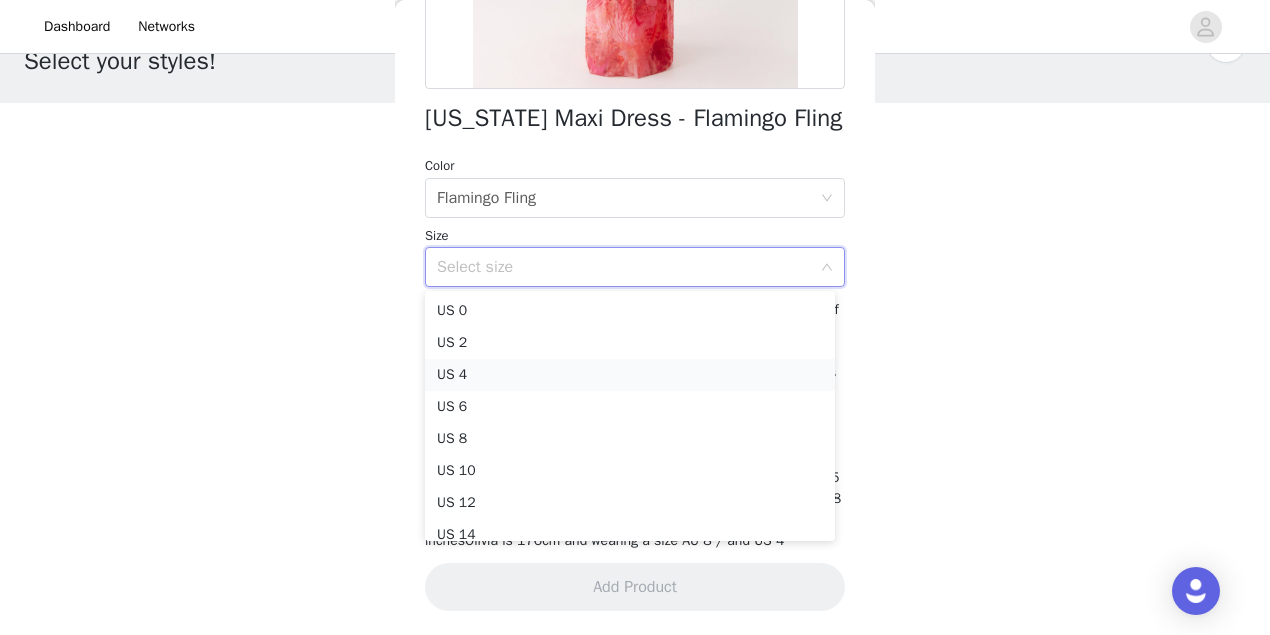click on "US 4" at bounding box center (630, 375) 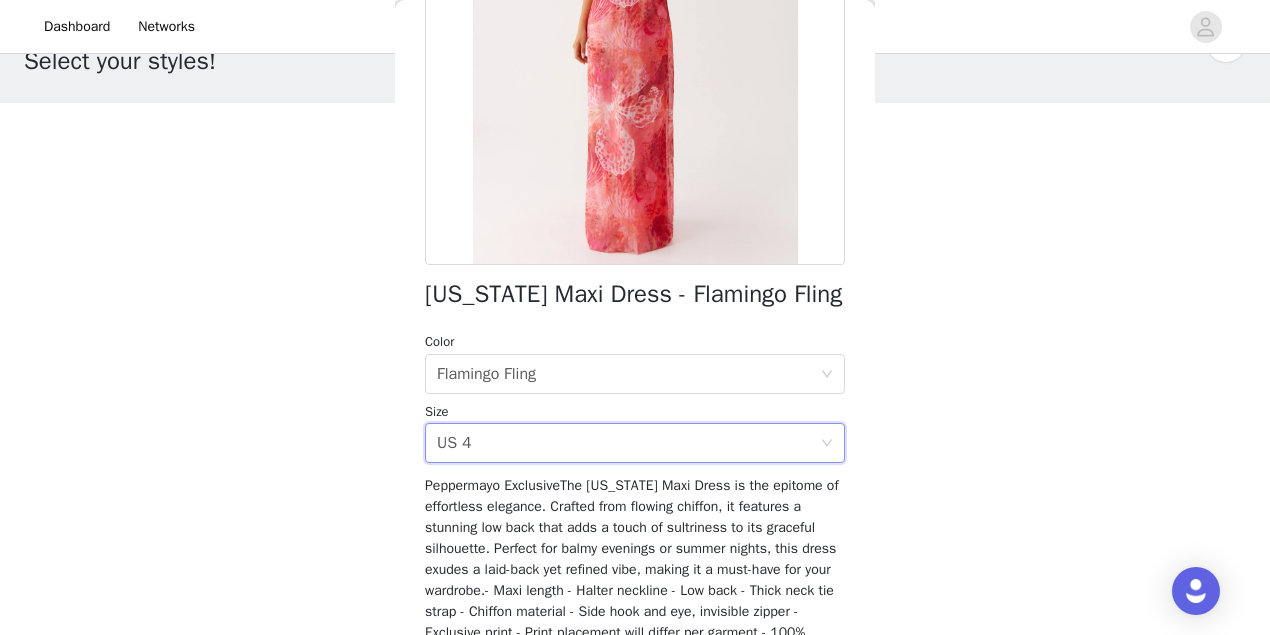 scroll, scrollTop: 288, scrollLeft: 0, axis: vertical 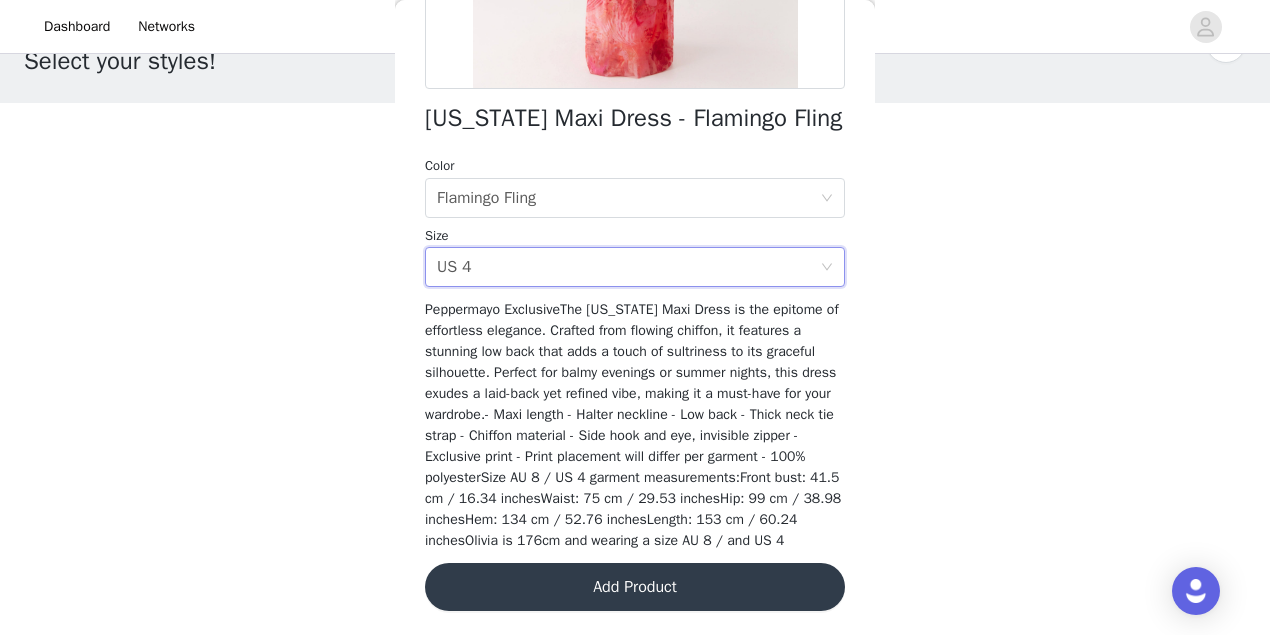 click on "Add Product" at bounding box center [635, 587] 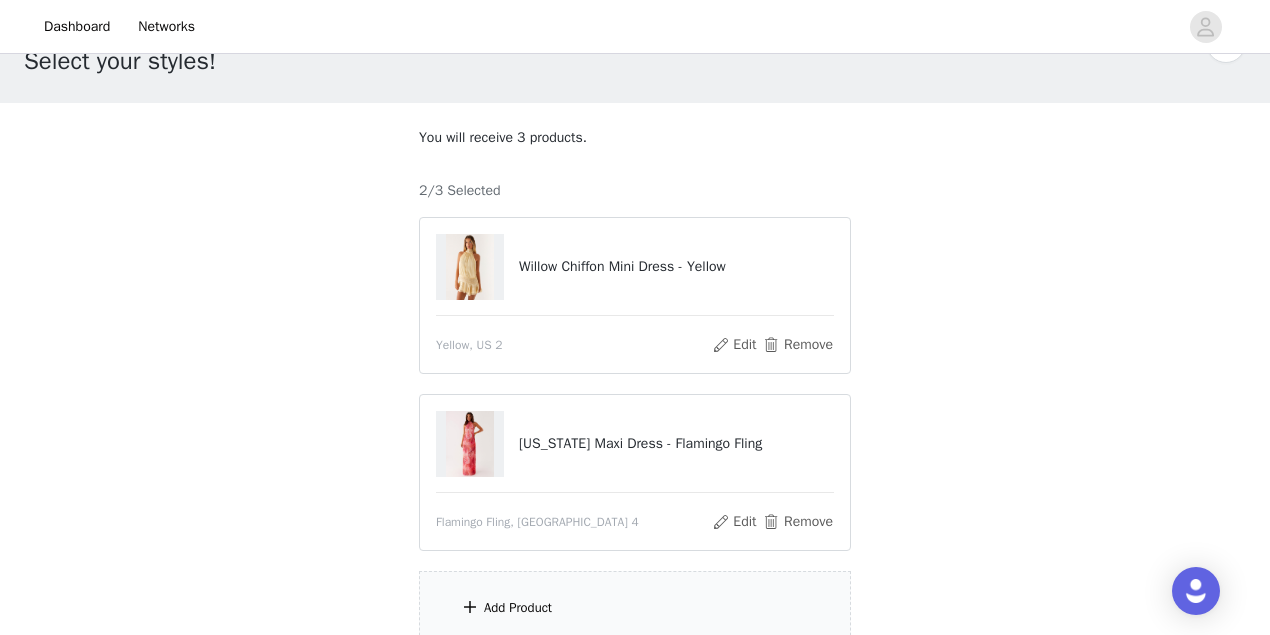 click on "California Maxi Dress - Flamingo Fling           Flamingo Fling, US 4       Edit   Remove" at bounding box center (635, 472) 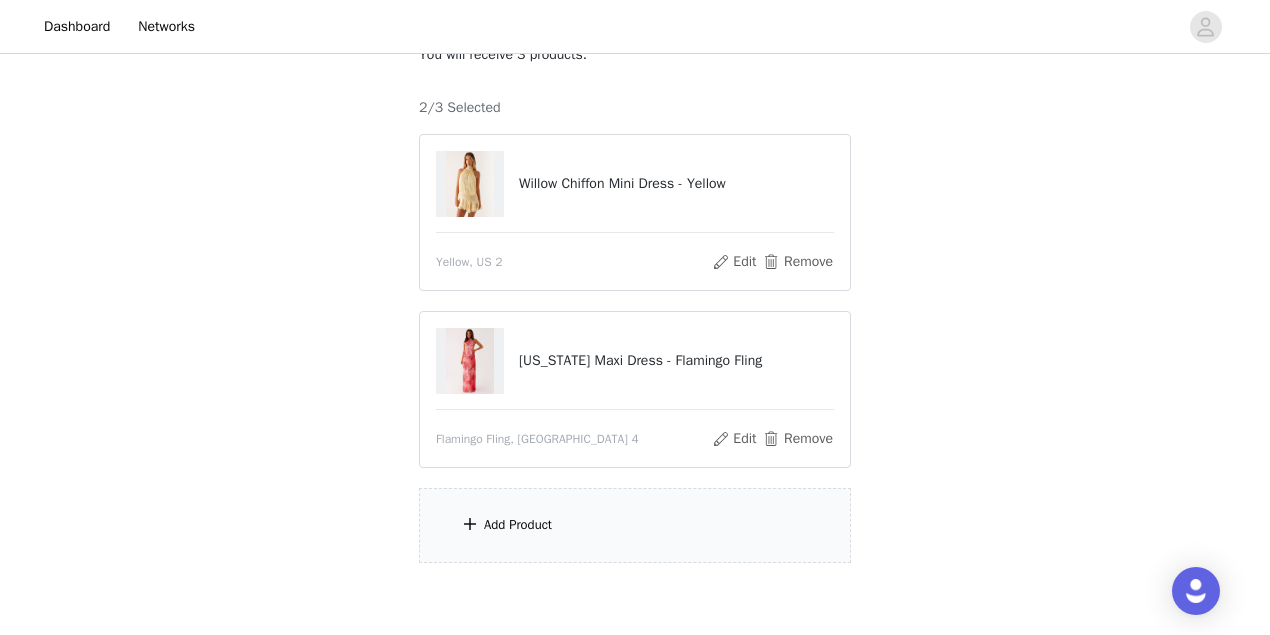 scroll, scrollTop: 59, scrollLeft: 0, axis: vertical 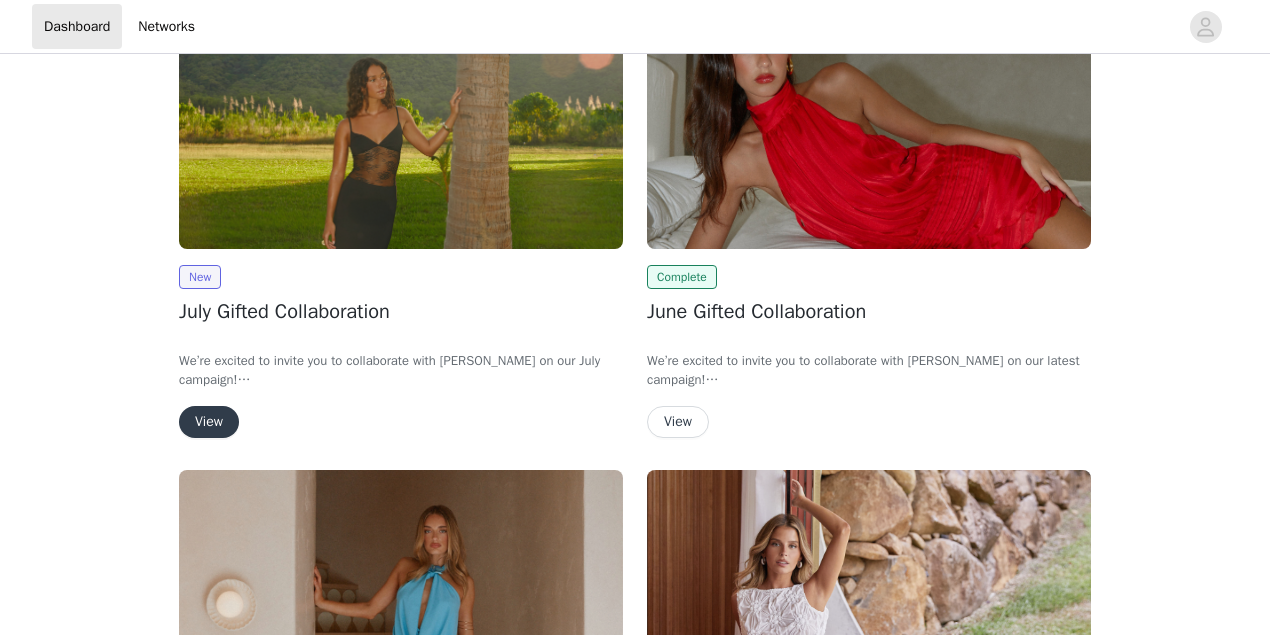 click on "View" at bounding box center (678, 422) 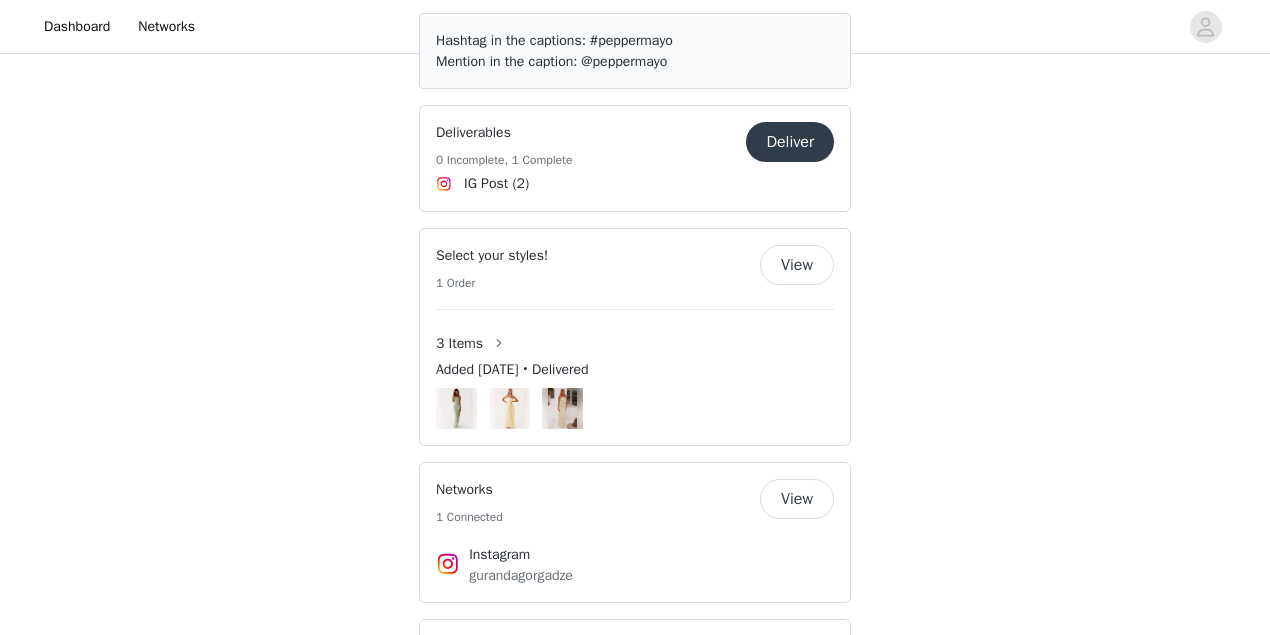 scroll, scrollTop: 1233, scrollLeft: 0, axis: vertical 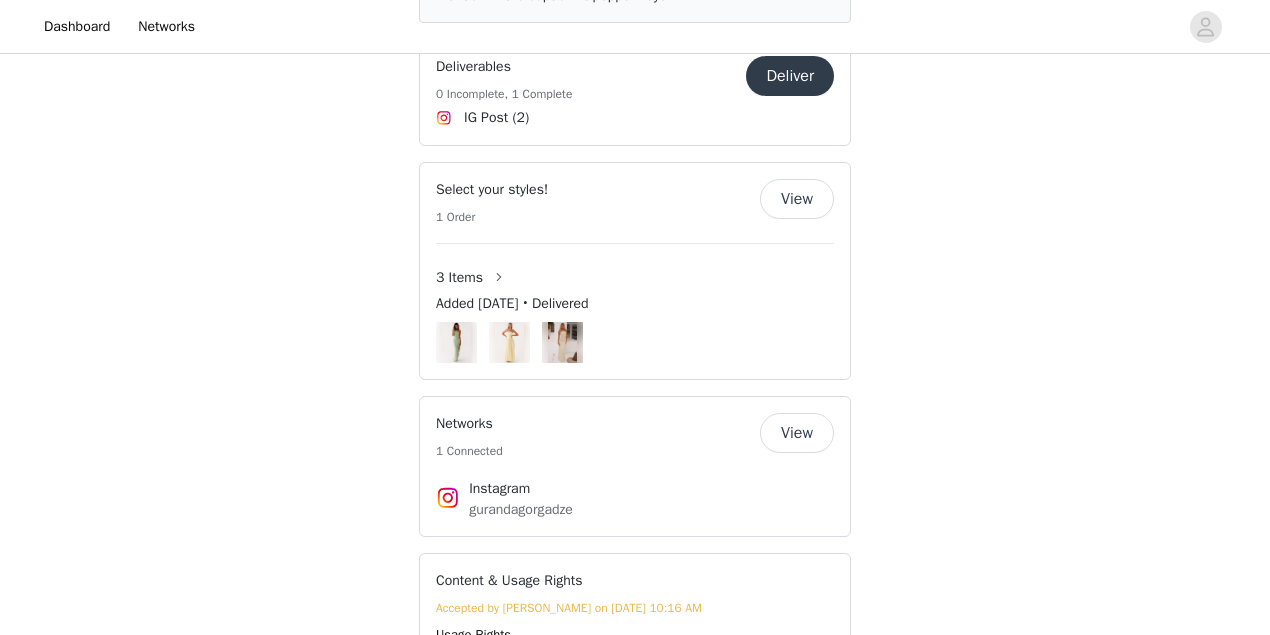 click on "View" at bounding box center [797, 199] 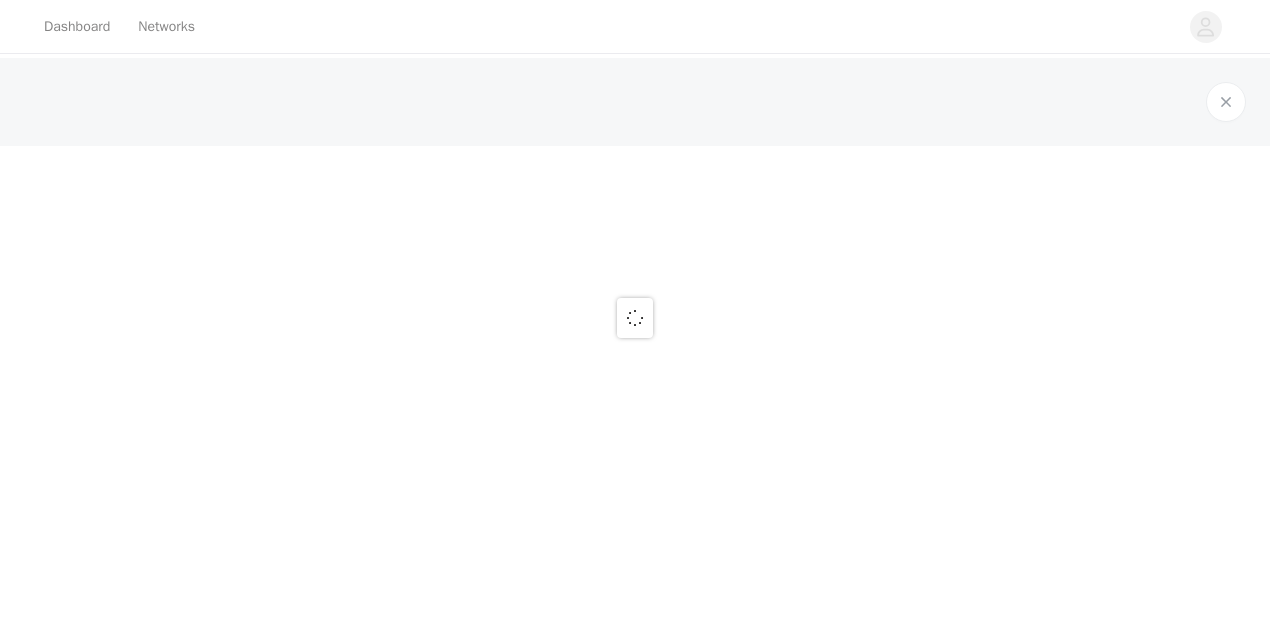 scroll, scrollTop: 0, scrollLeft: 0, axis: both 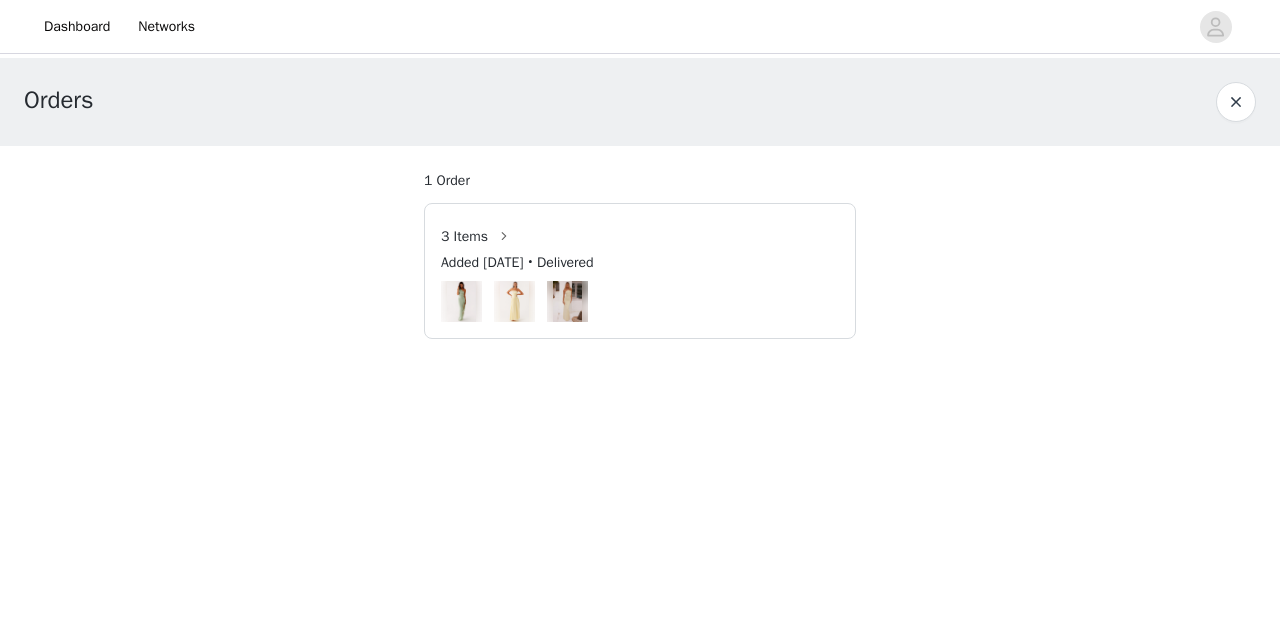 click at bounding box center (567, 301) 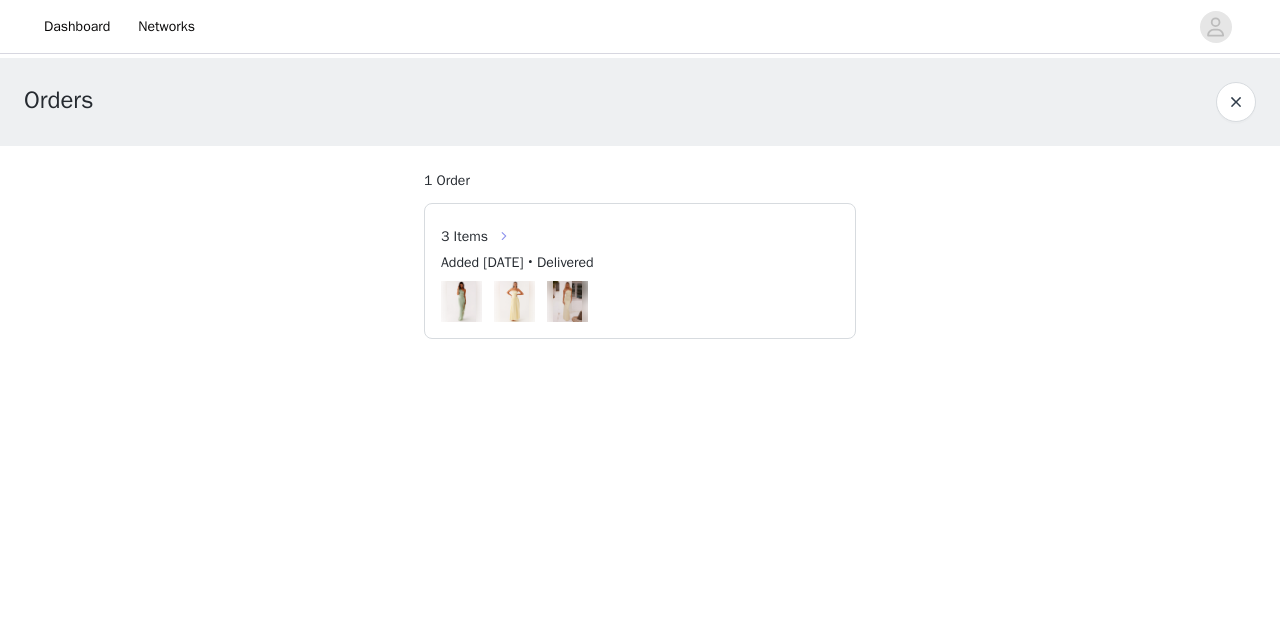 click at bounding box center (504, 236) 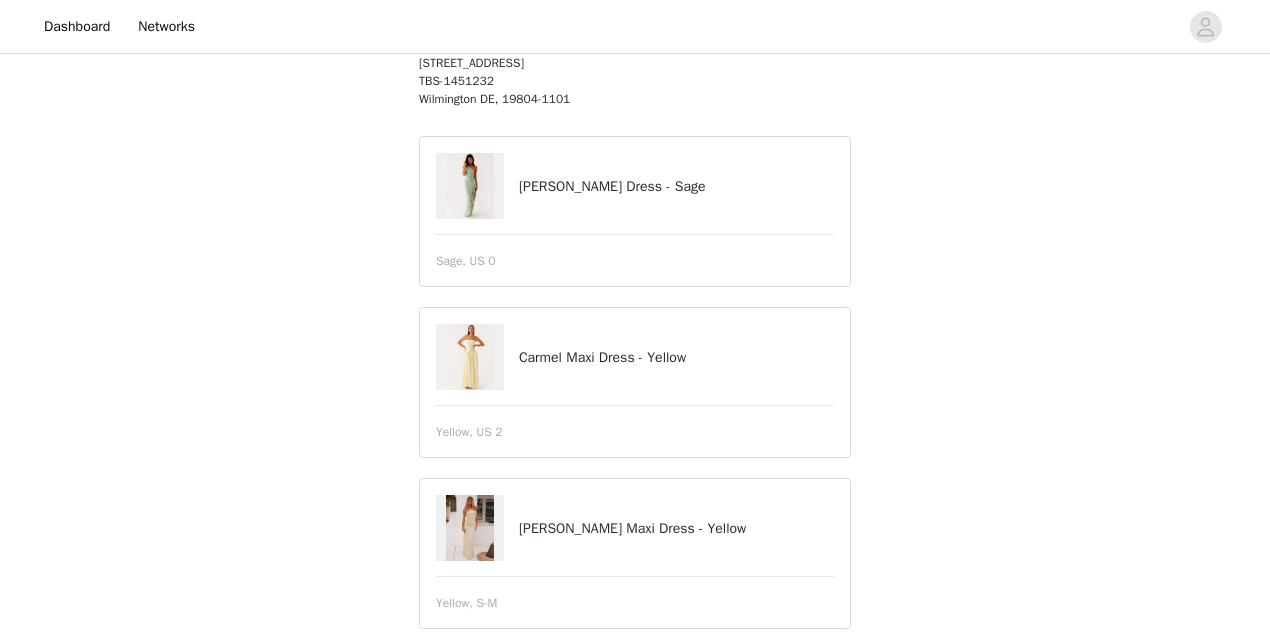 scroll, scrollTop: 235, scrollLeft: 0, axis: vertical 